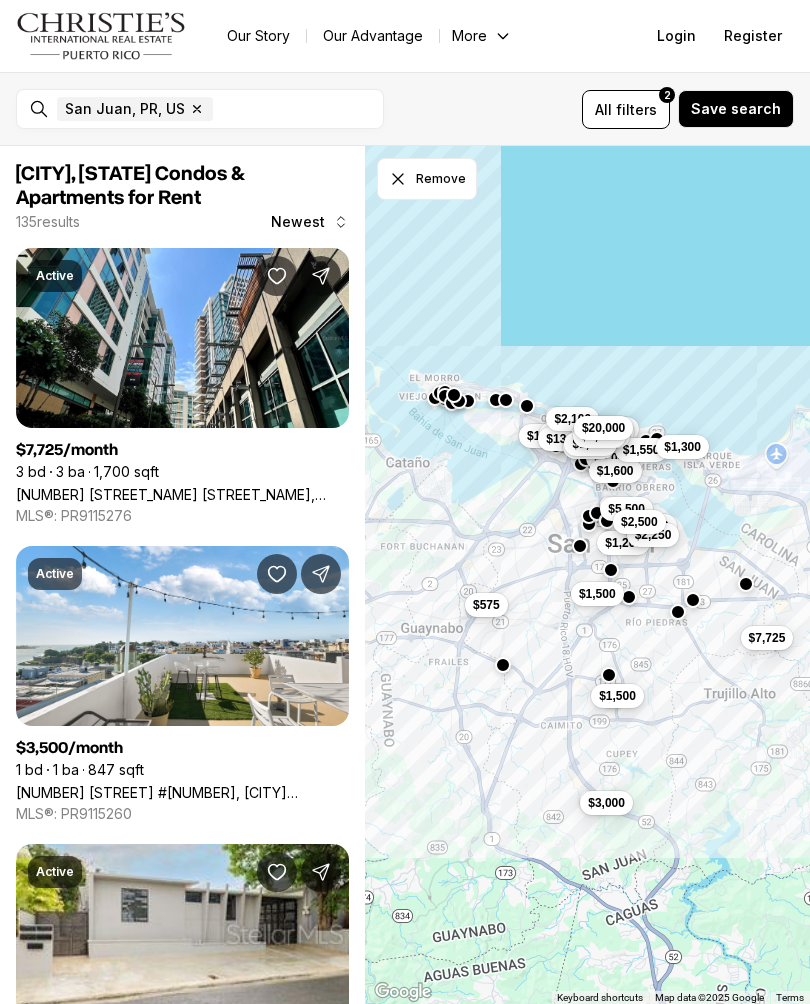 scroll, scrollTop: 0, scrollLeft: 0, axis: both 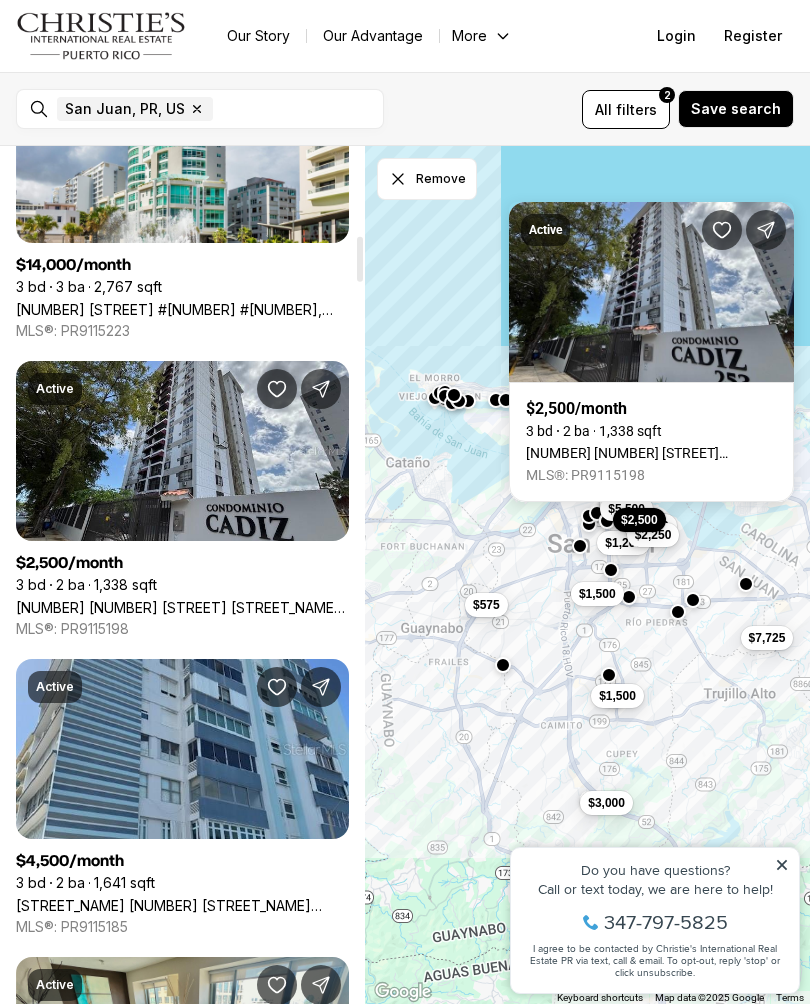 click on "[NUMBER] [NUMBER] [STREET] [BUILDING_NAME] #[NUMBER], [CITY] [STATE], [POSTAL_CODE]" at bounding box center [651, 453] 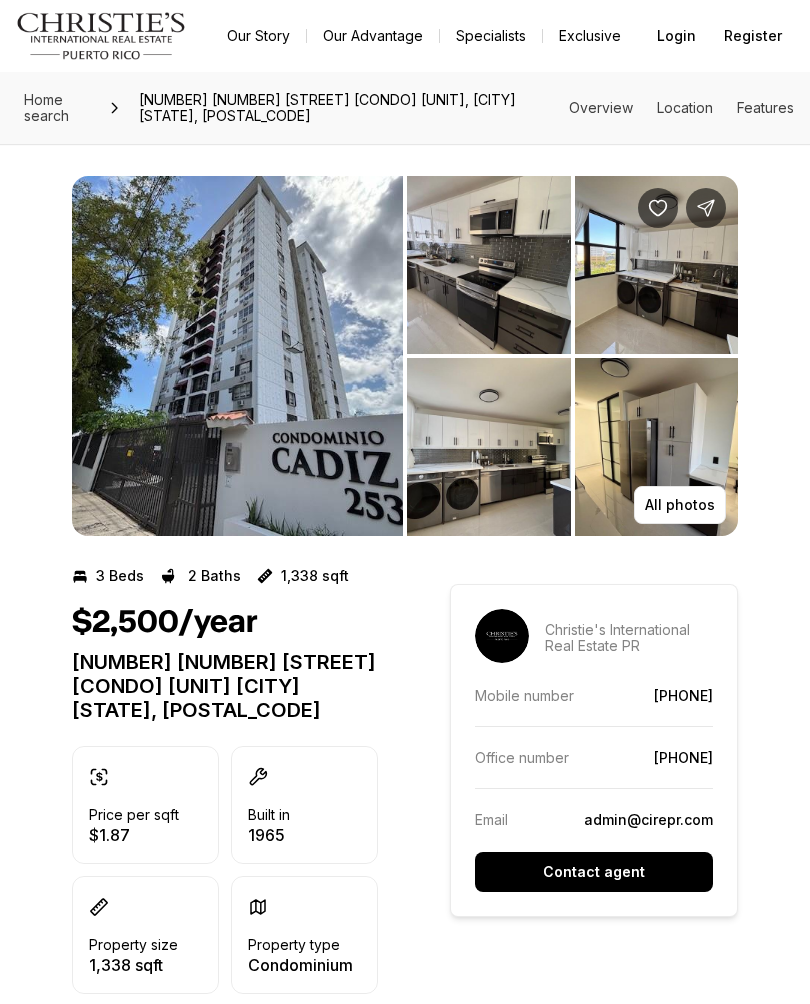 scroll, scrollTop: 0, scrollLeft: 0, axis: both 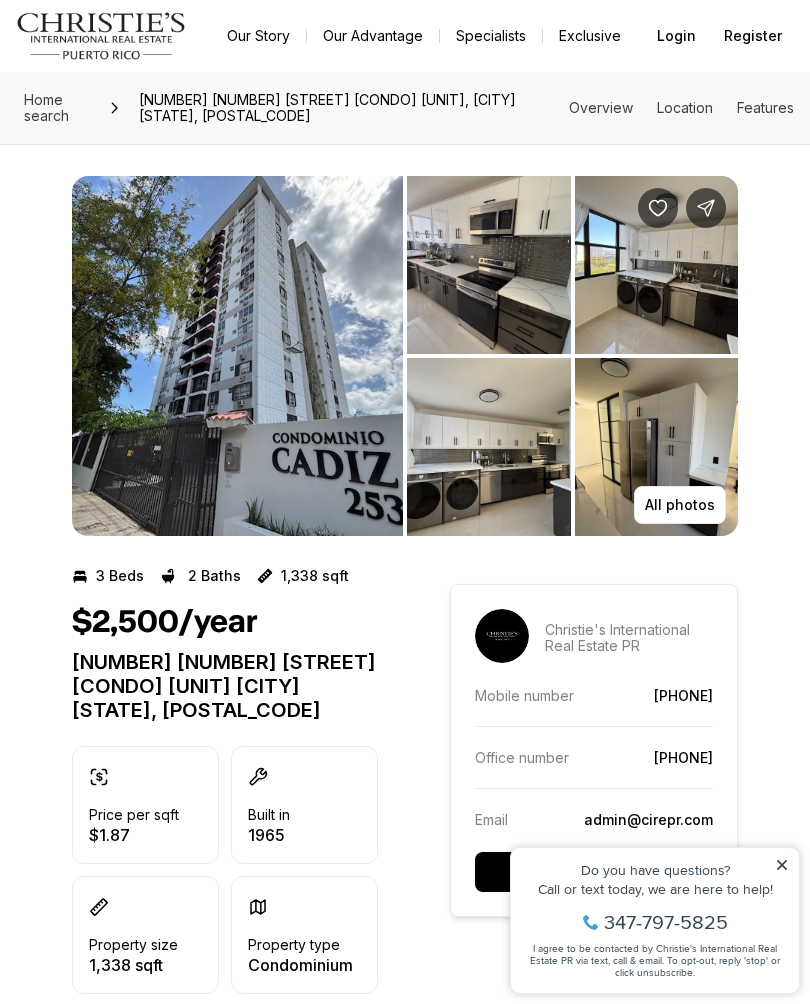 click at bounding box center (489, 265) 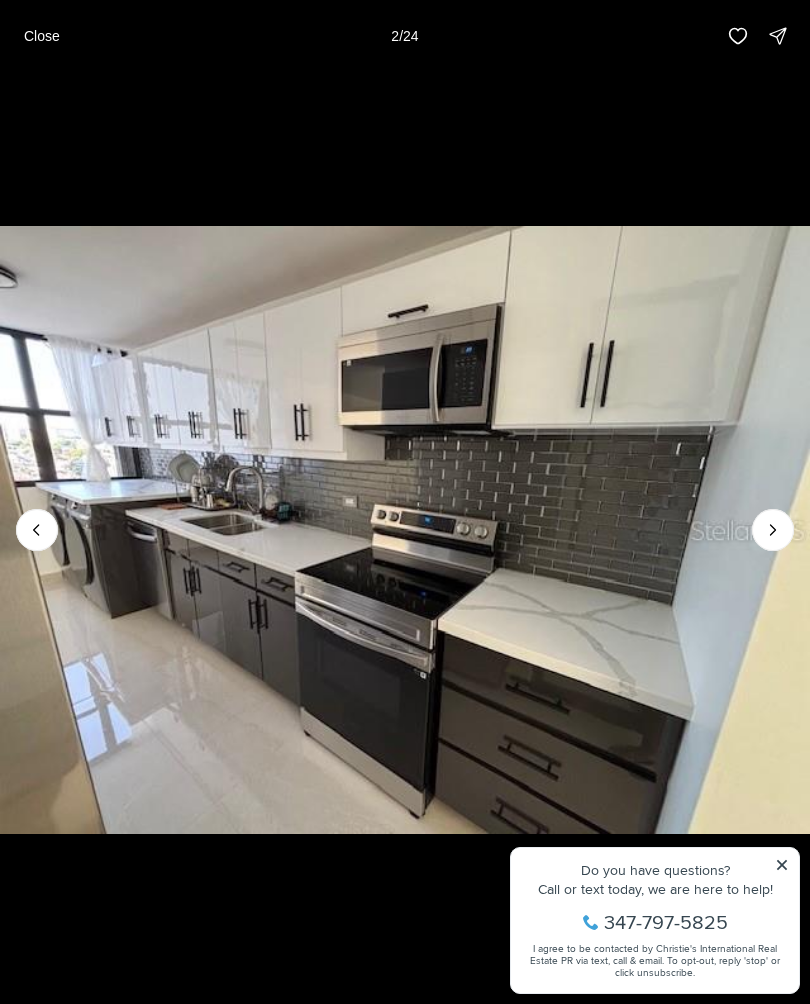 click 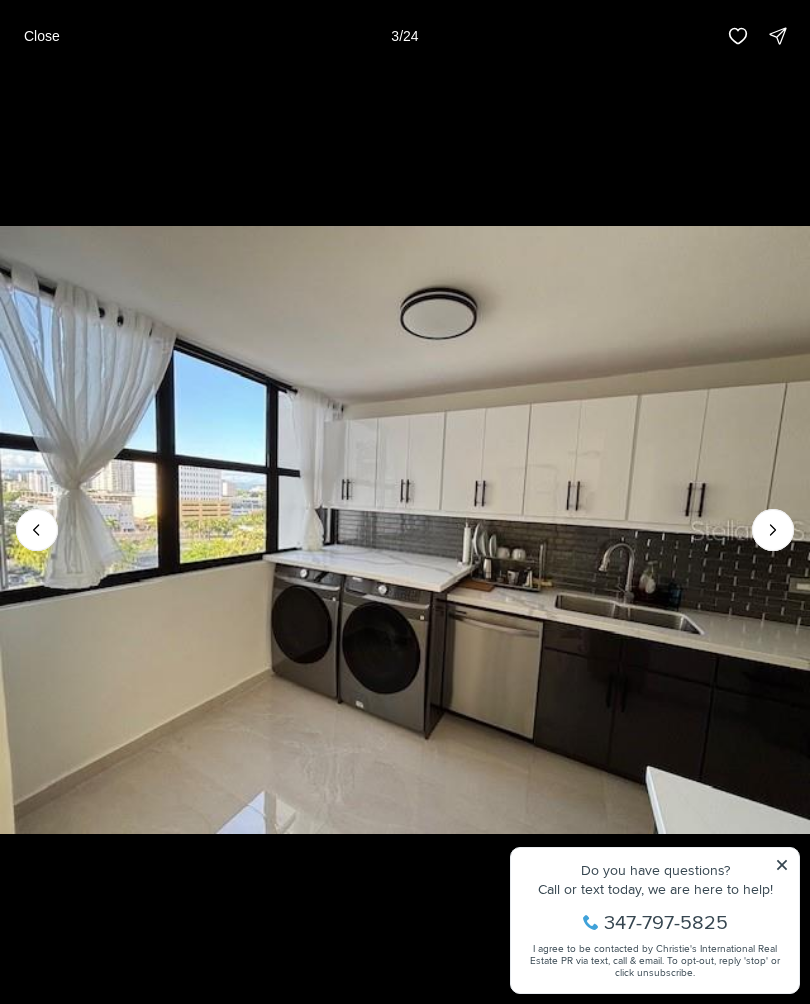 click at bounding box center (773, 530) 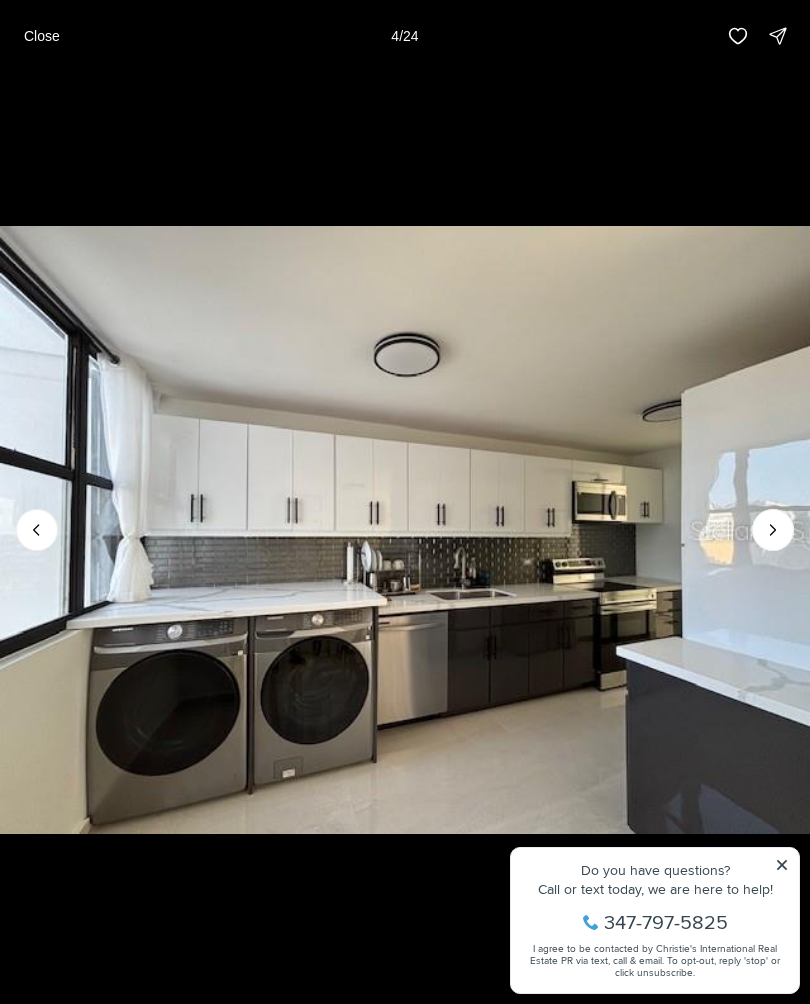 click 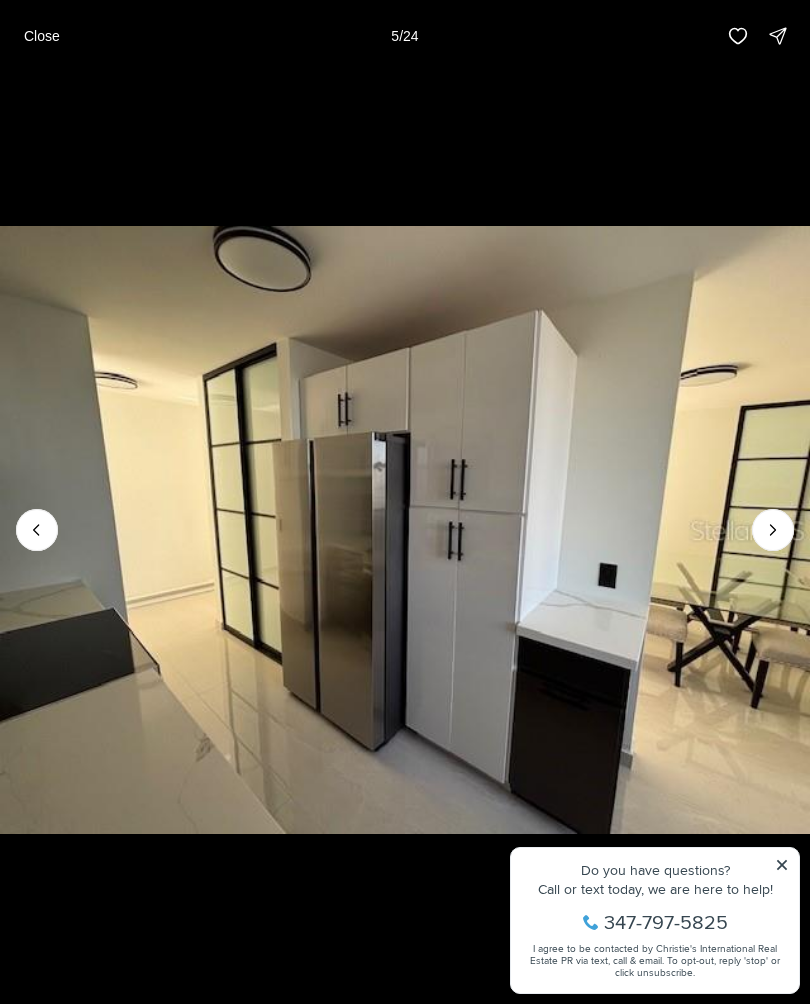 click 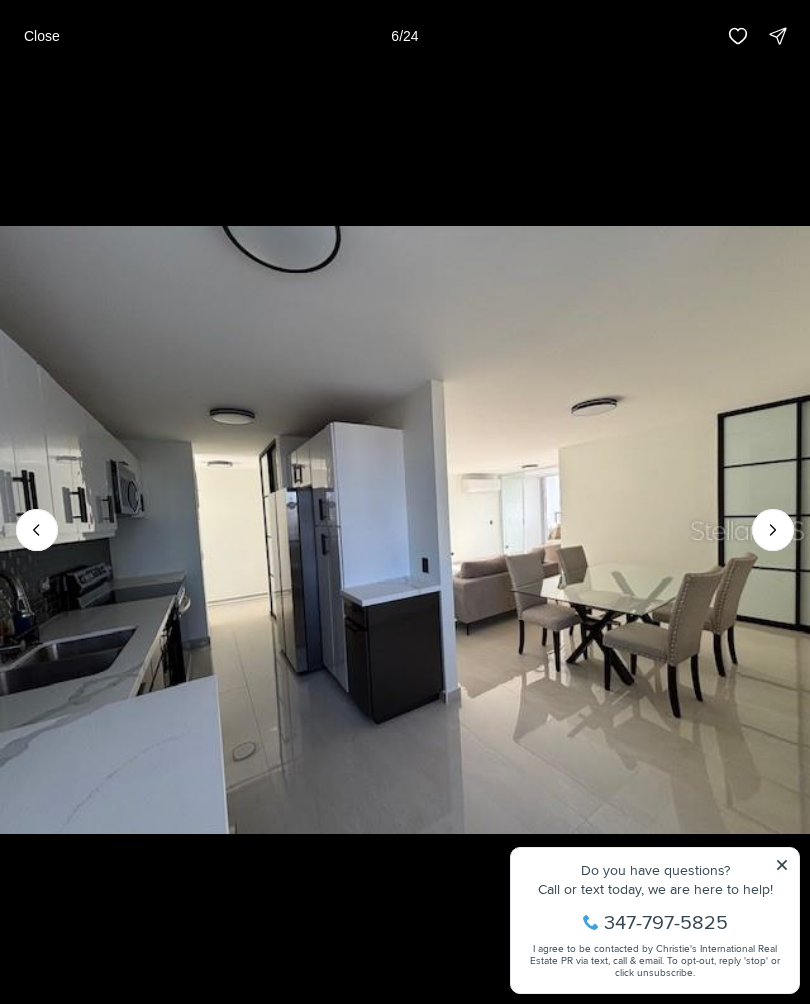 click 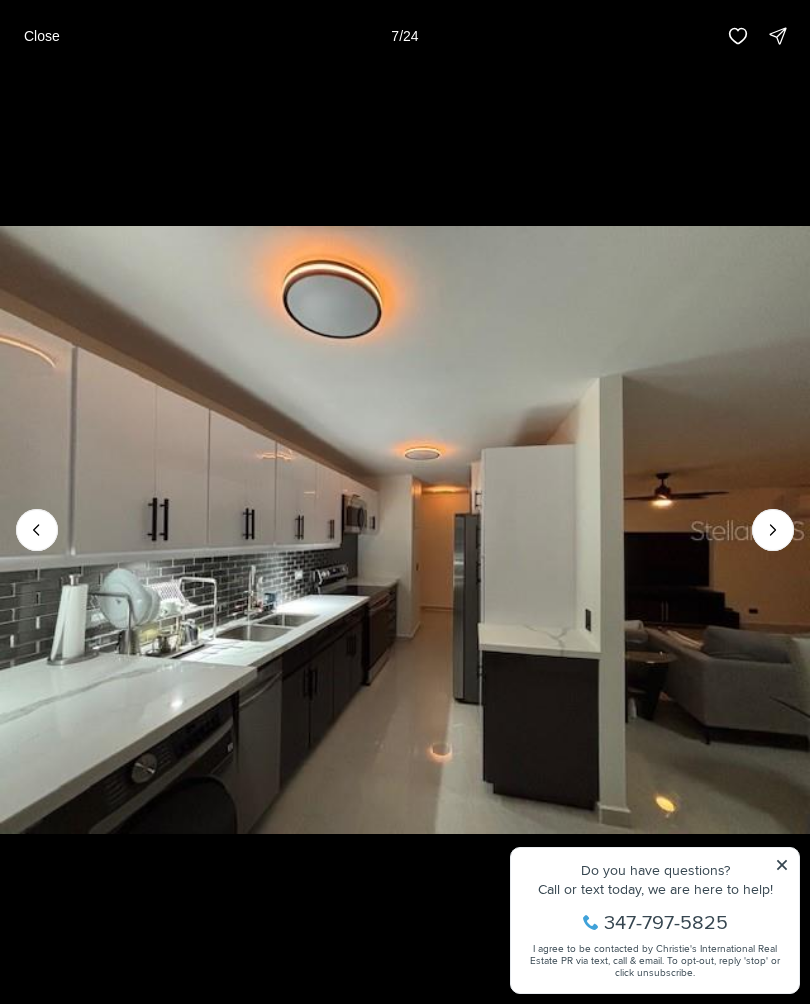 click 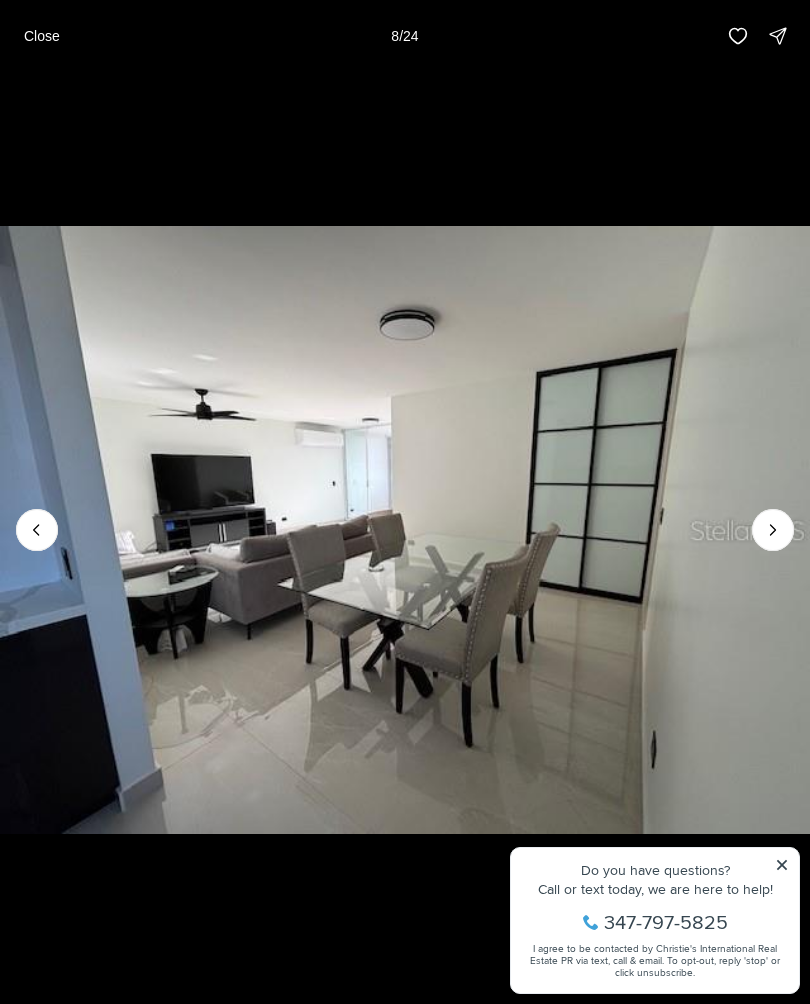 click 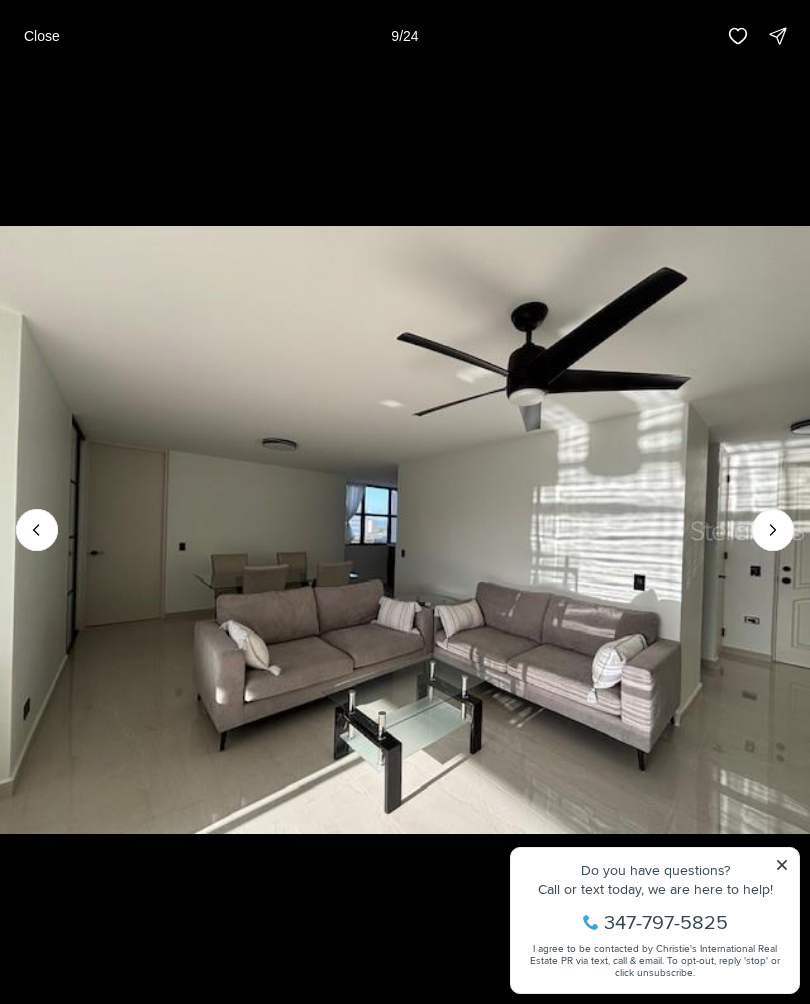 click at bounding box center (773, 530) 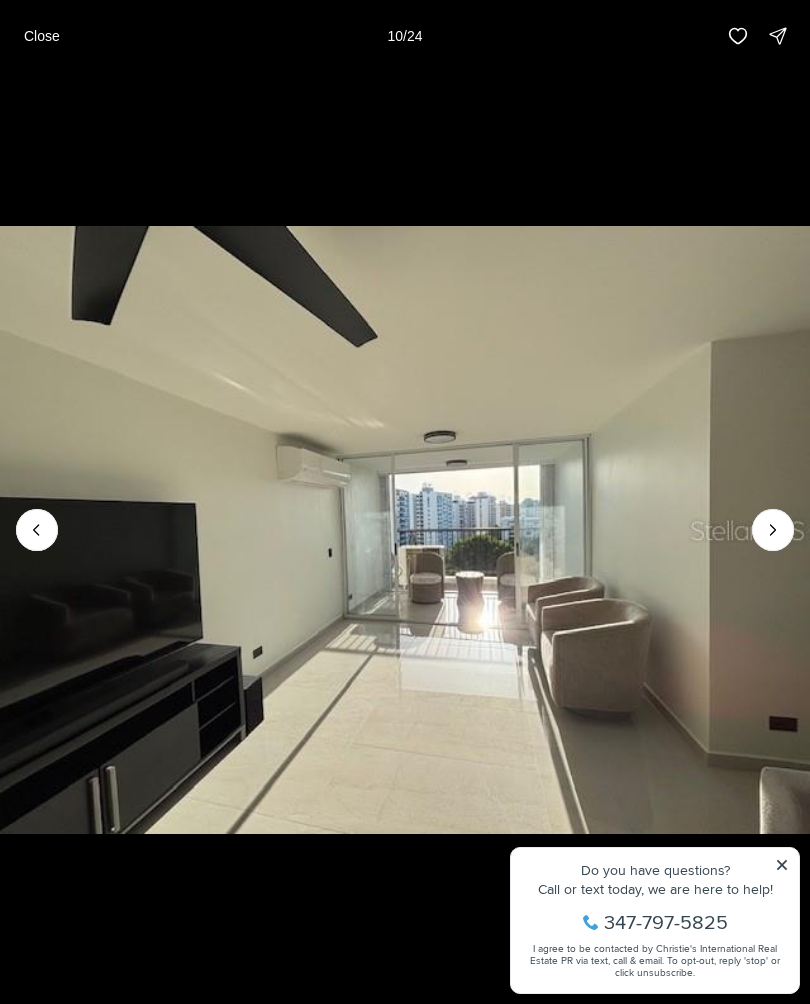click at bounding box center (773, 530) 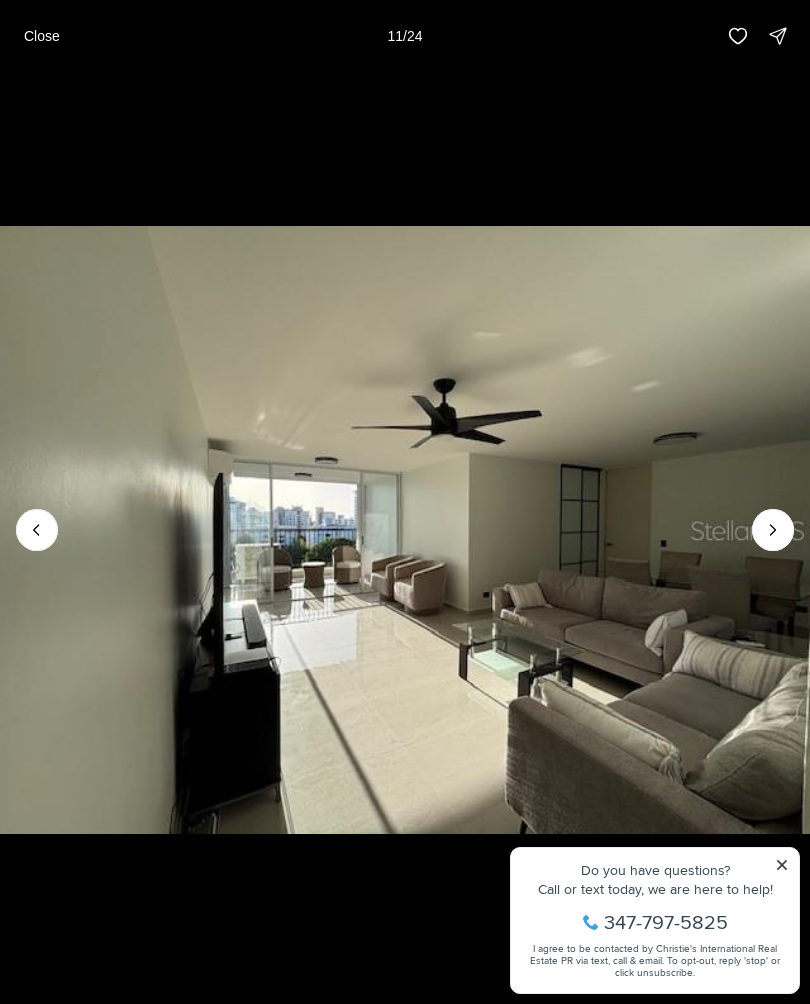 click 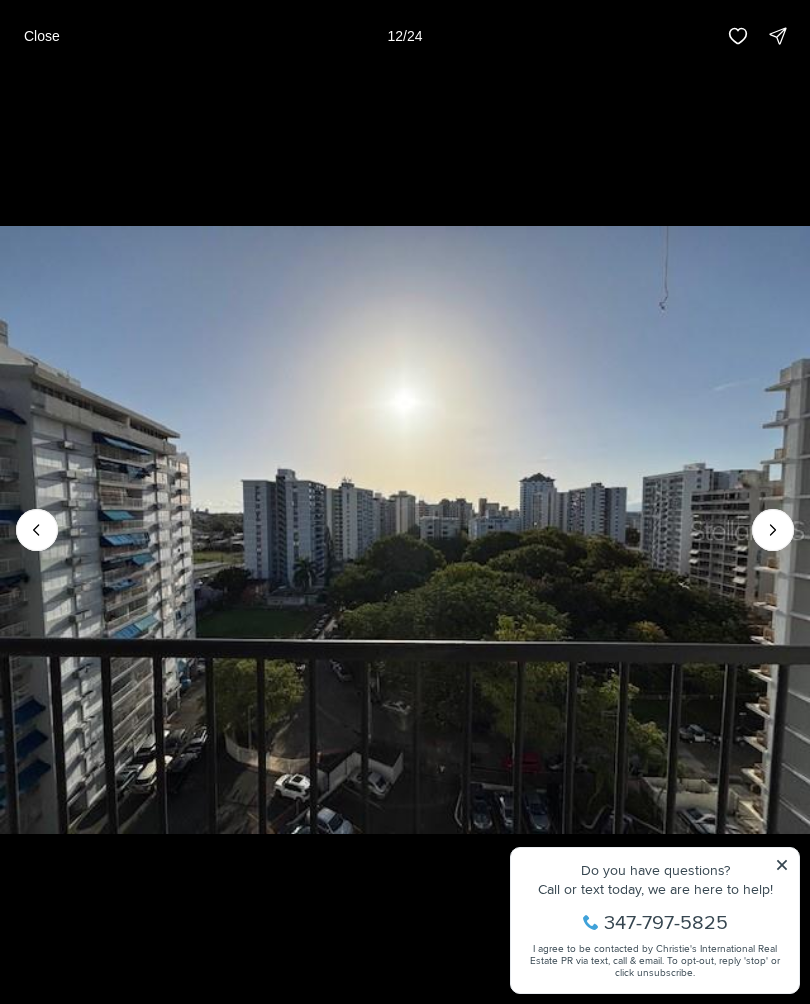 click 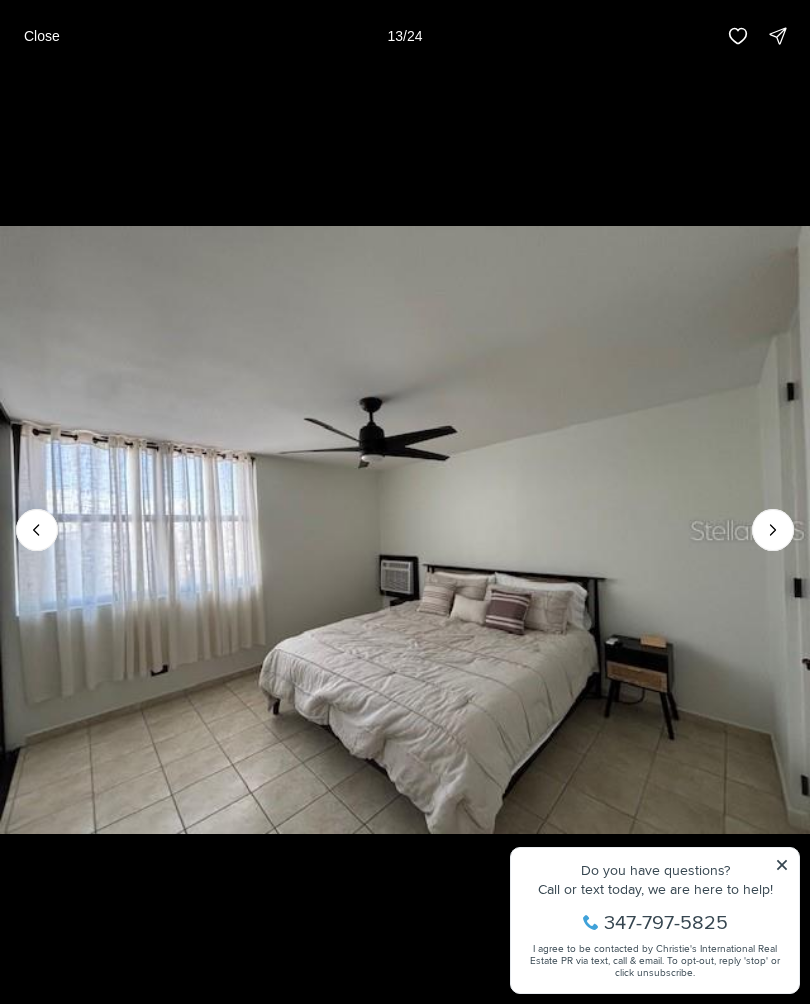 click 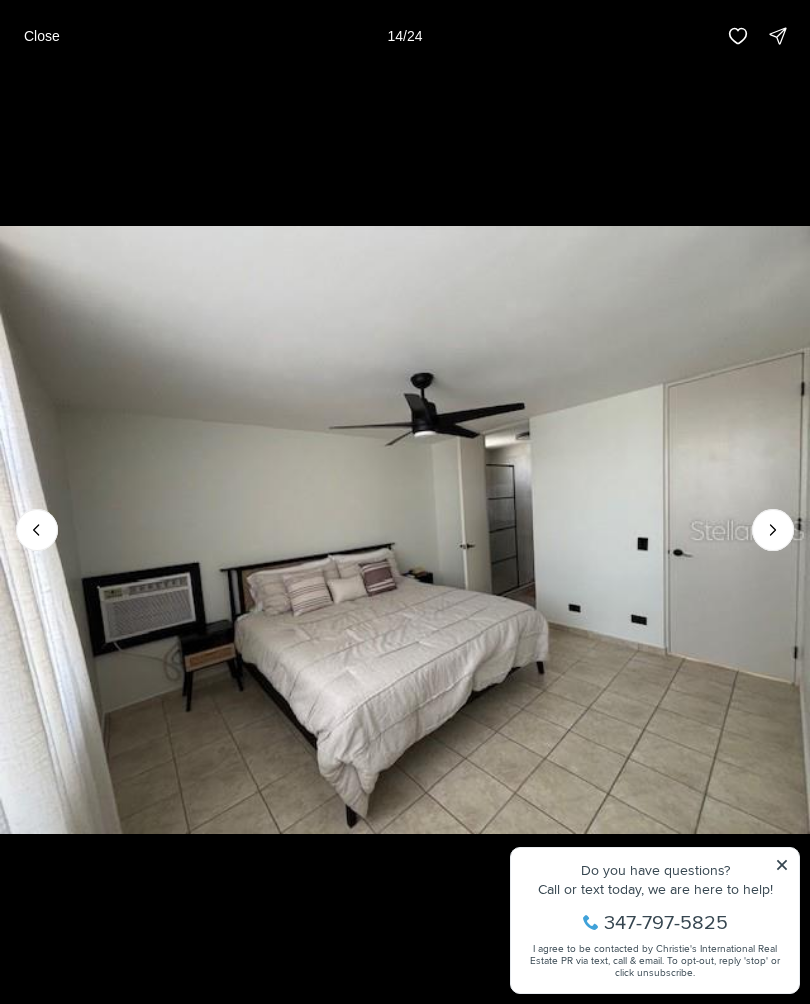 click 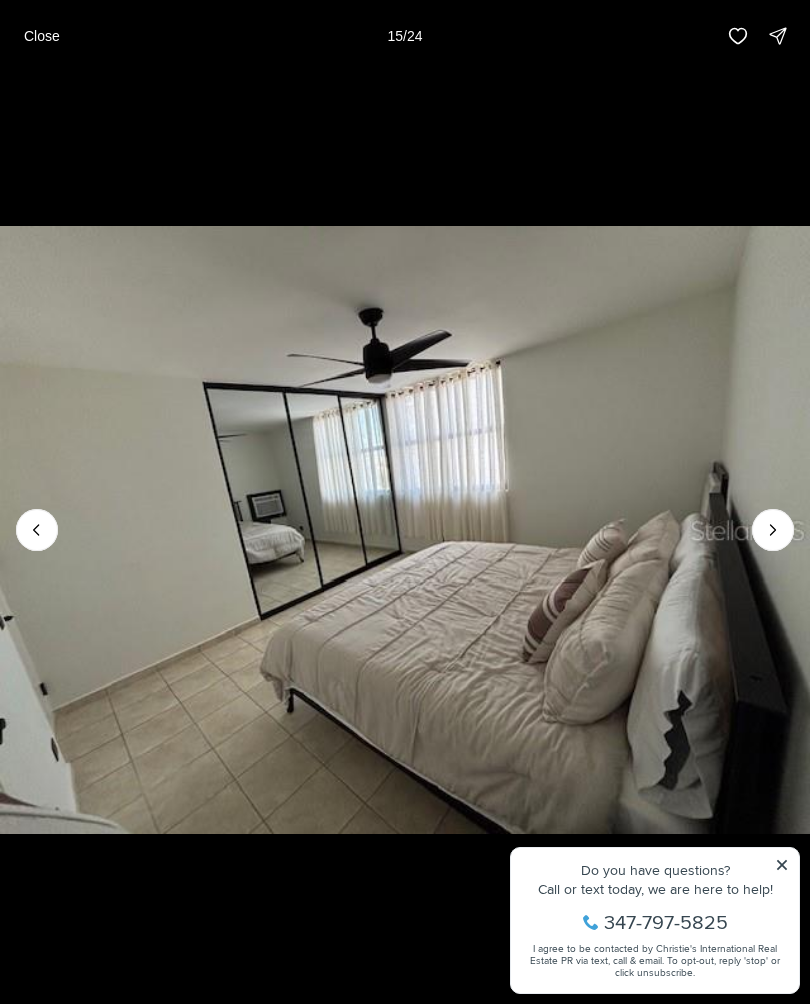 click 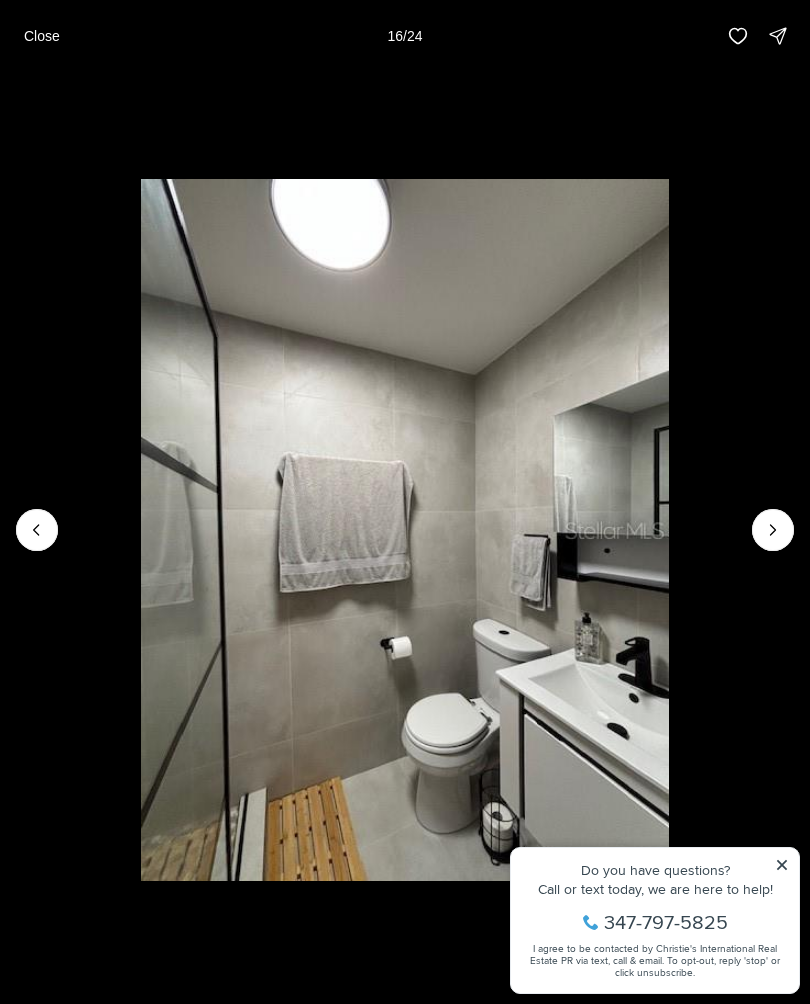 click 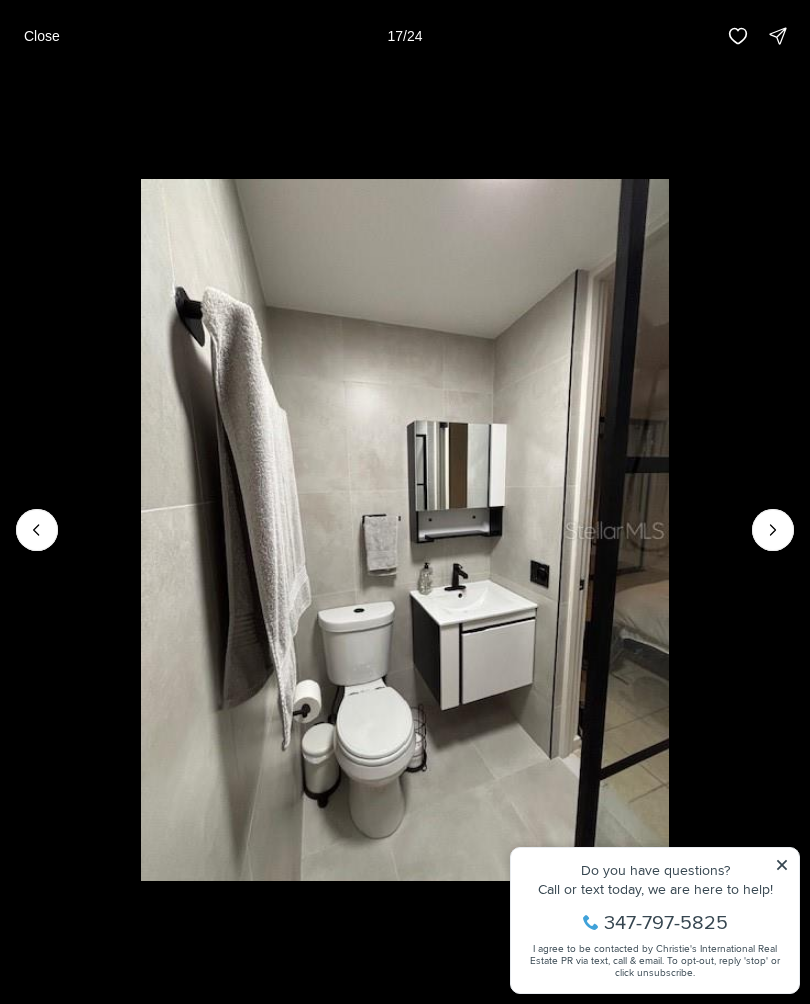 click 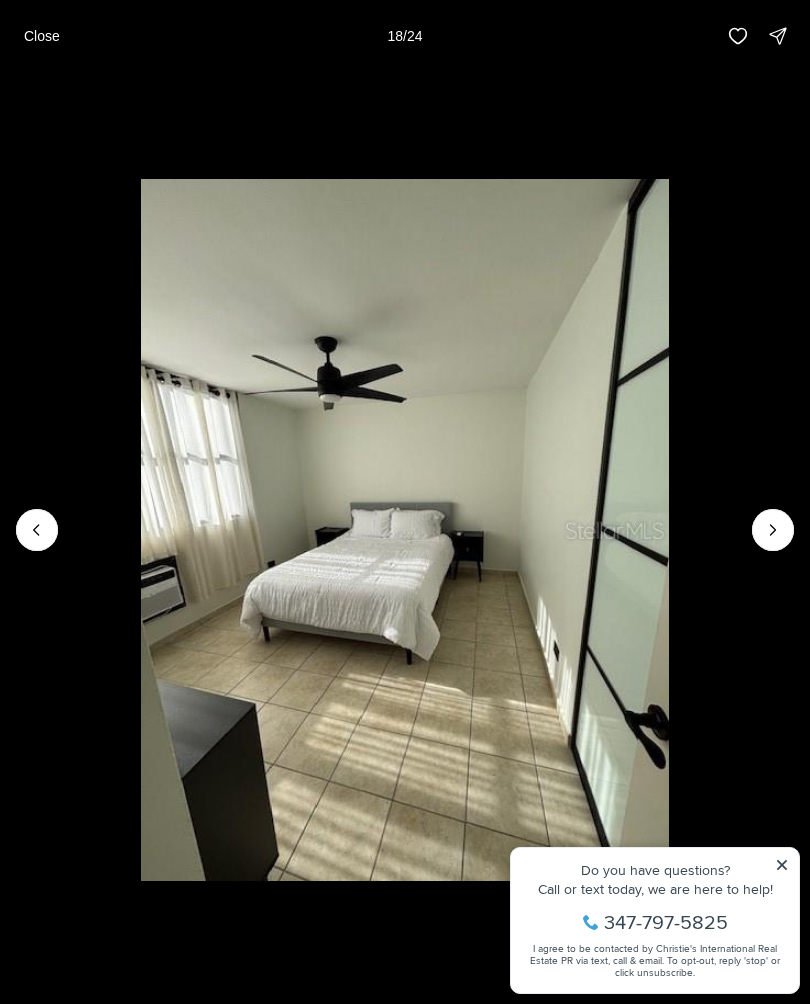 click 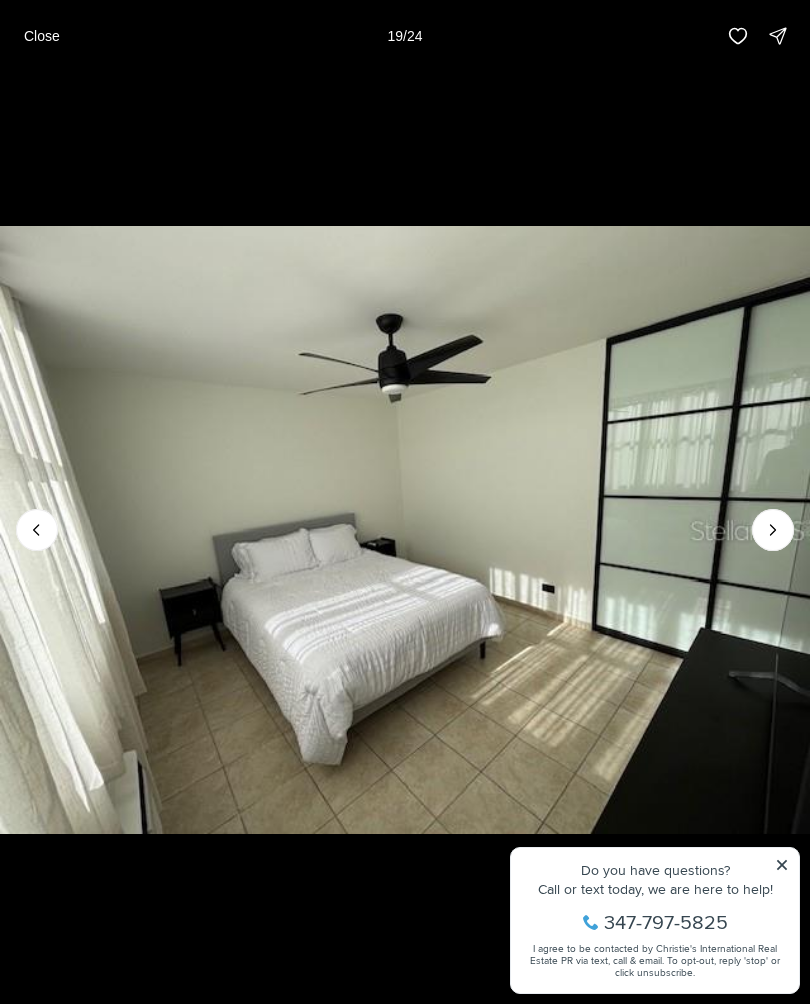 click 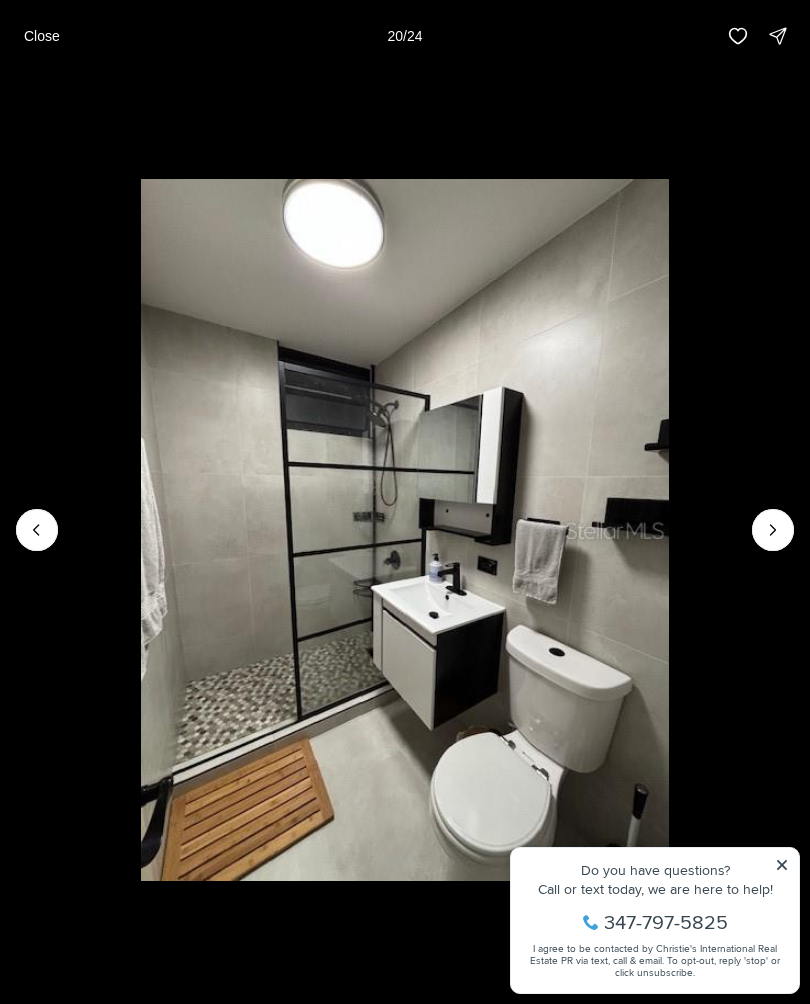 click 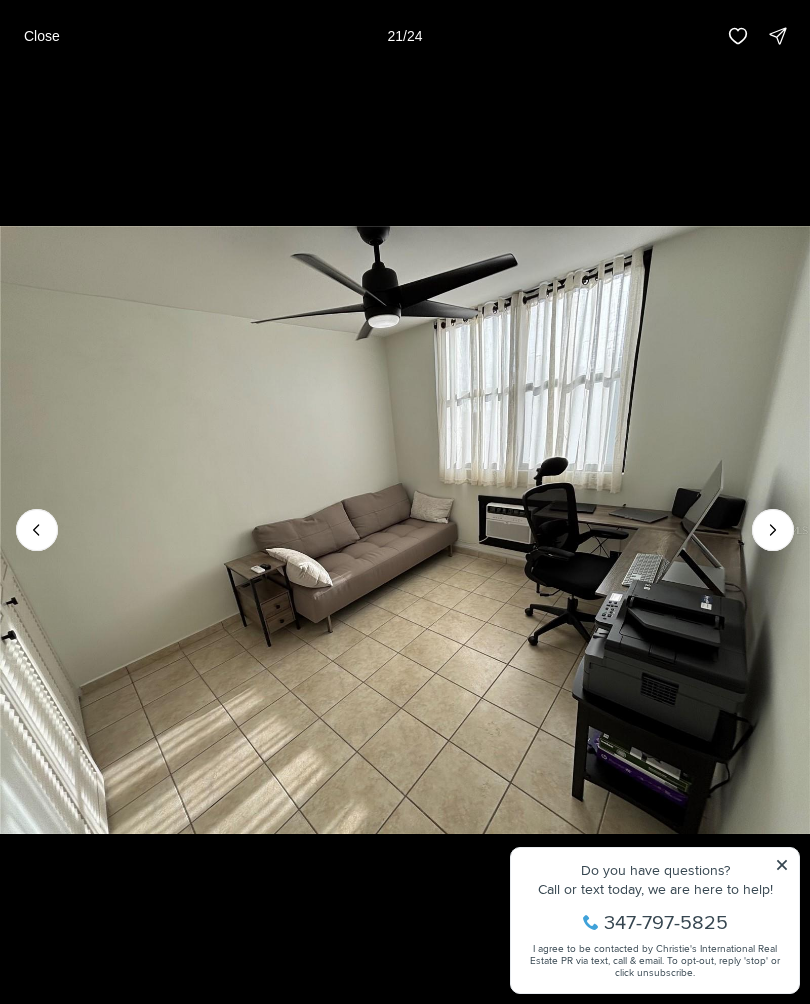 click 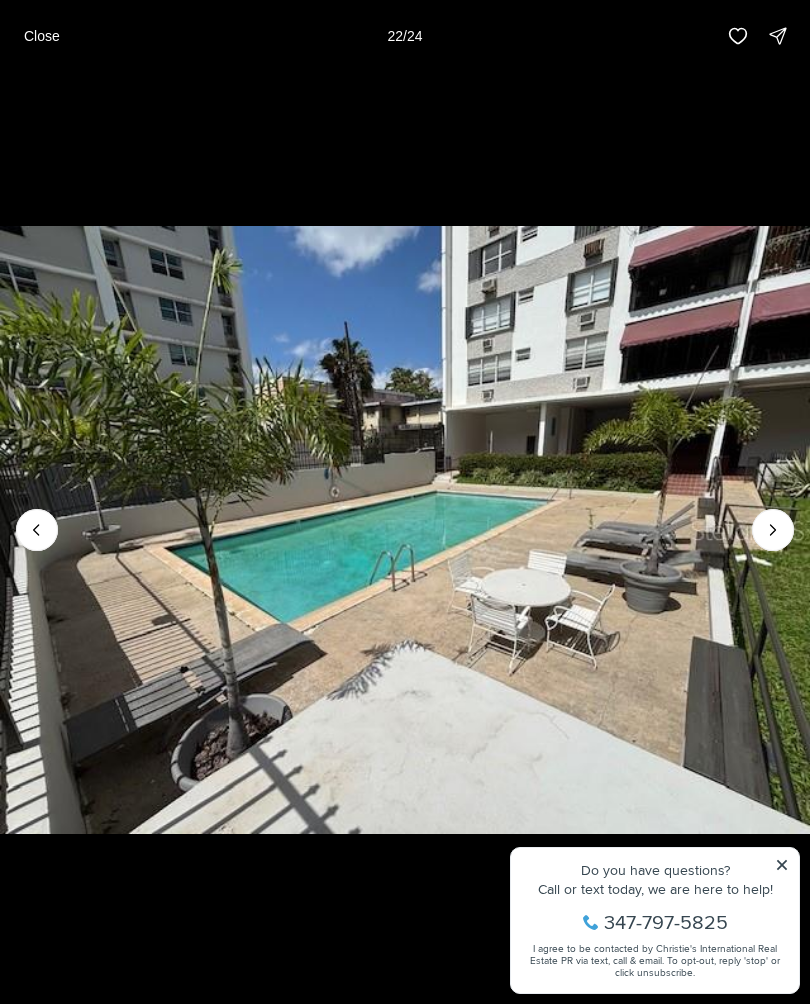 click at bounding box center [405, 530] 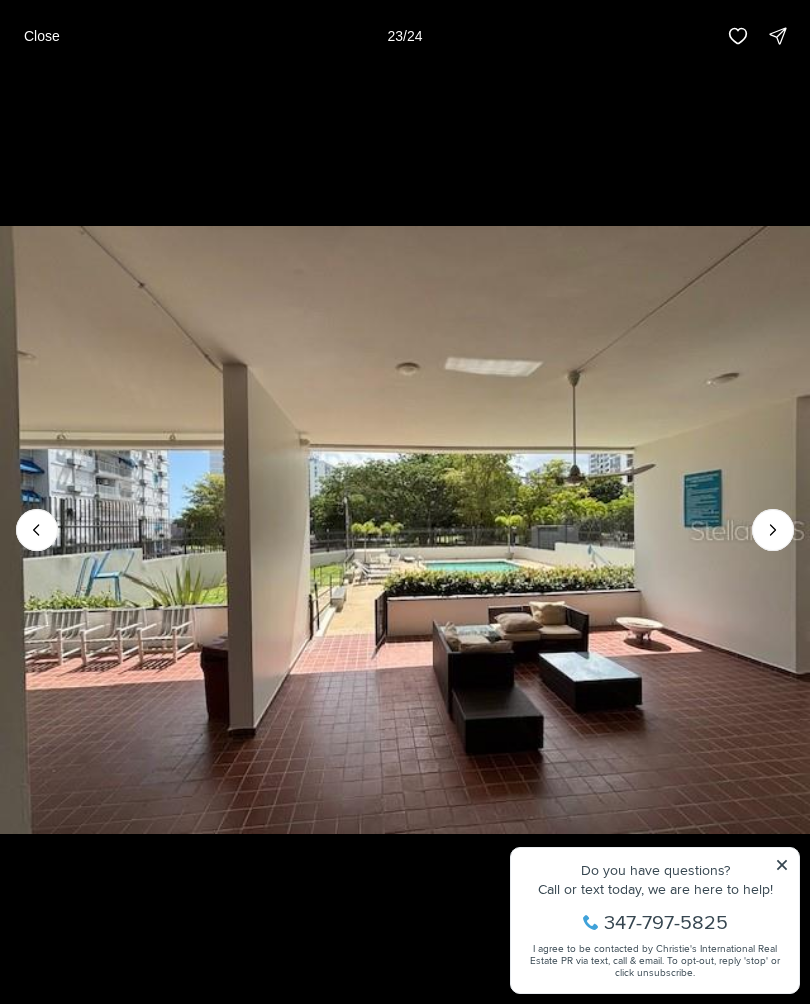 click 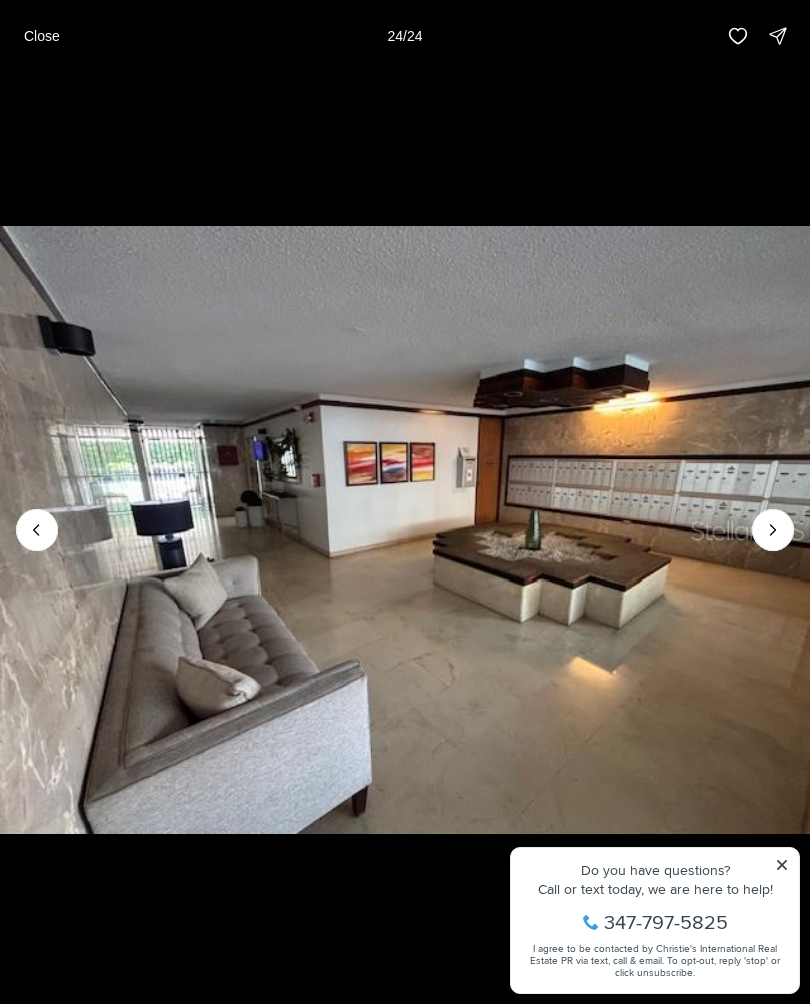 click at bounding box center [405, 530] 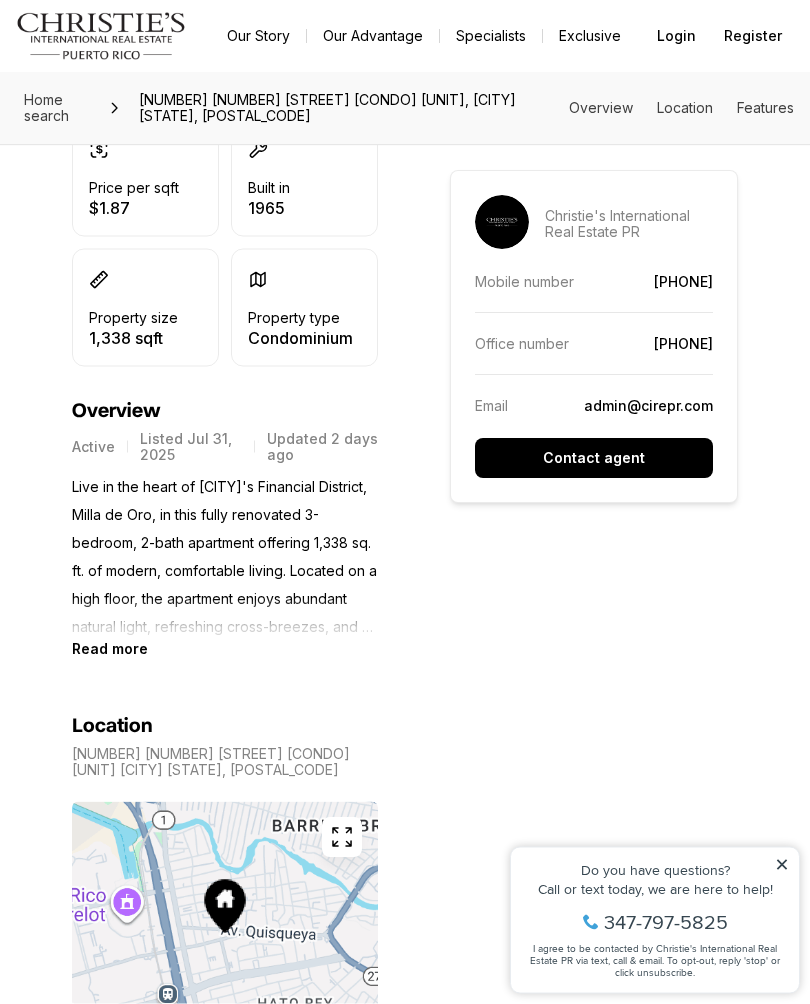 scroll, scrollTop: 623, scrollLeft: 0, axis: vertical 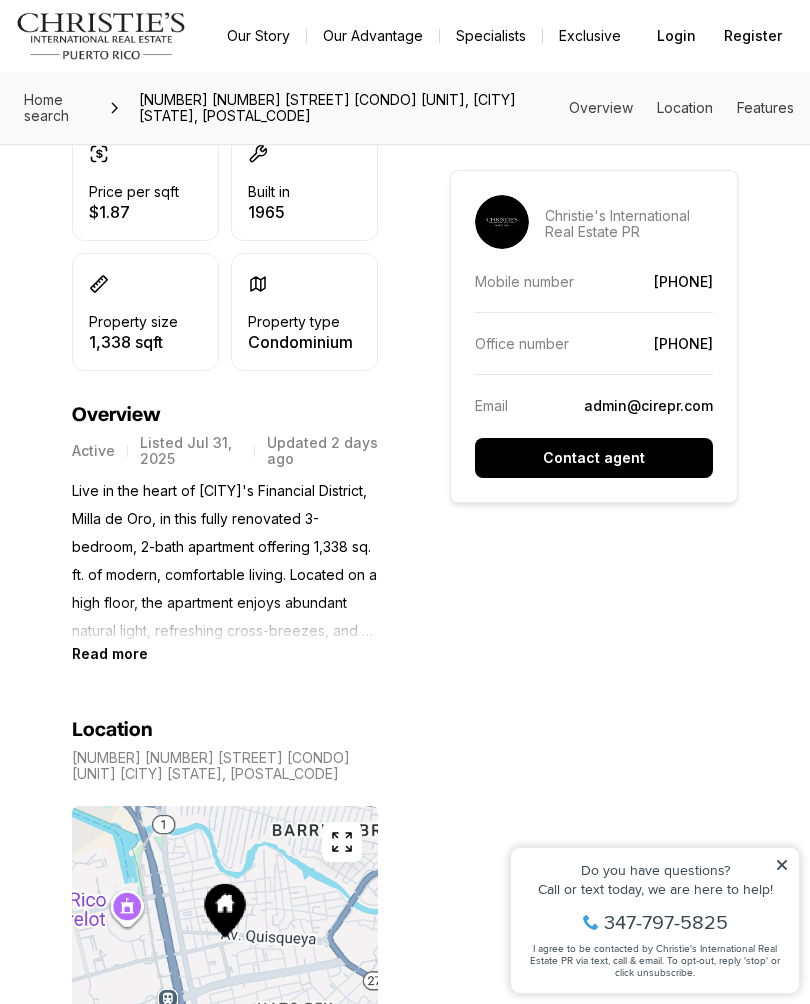 click on "Read more" at bounding box center (110, 653) 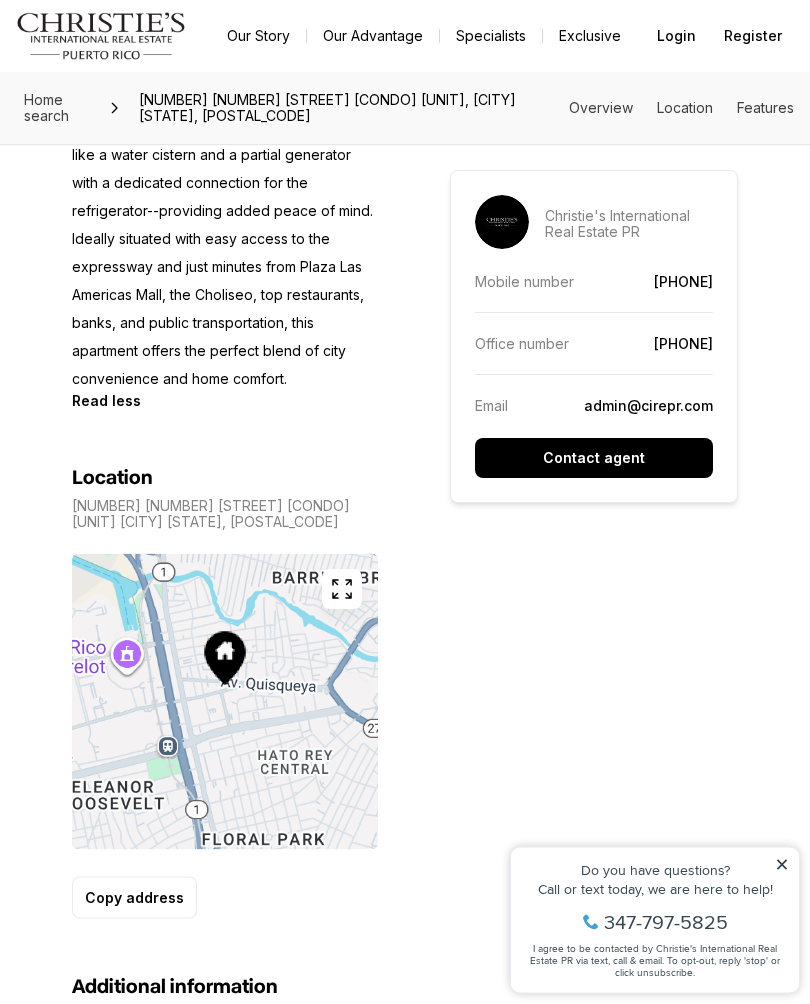 scroll, scrollTop: 1392, scrollLeft: 0, axis: vertical 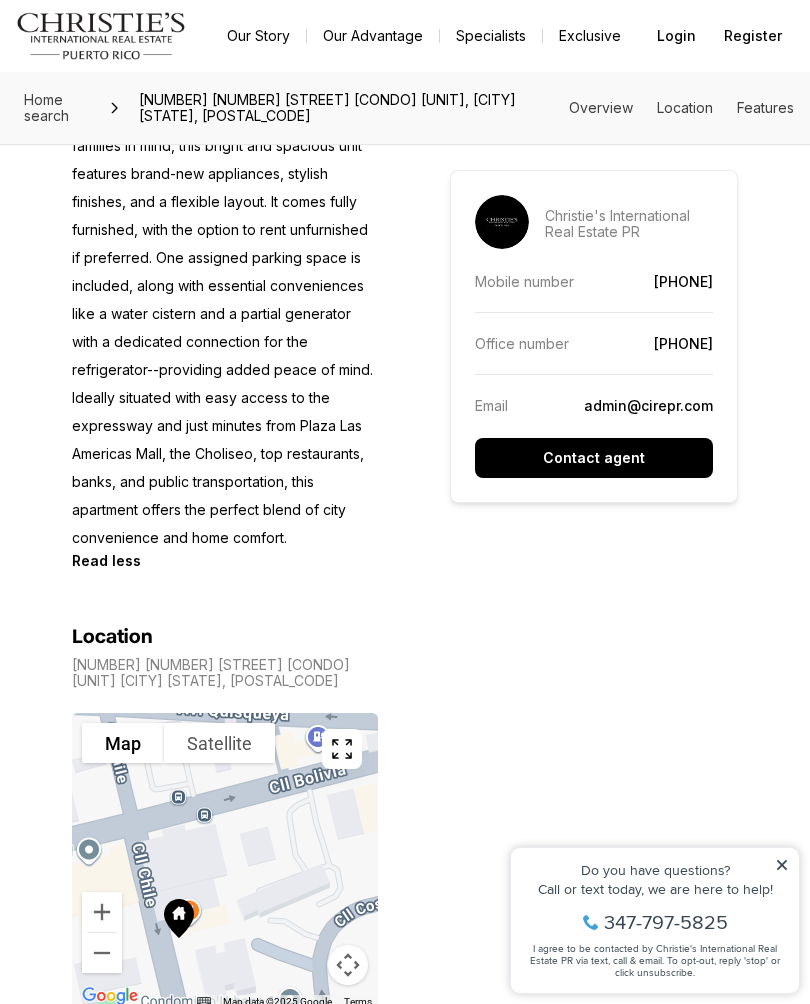 click on "3 Beds 2 Baths 1,338 sqft $2,500/year 253 253 CALLE CHILE CONDO CADIZ #9 SAN JUAN PR, 00917 Price per sqft $1.87 Built in 1965 Property size 1,338 sqft Property type Condominium Overview Active Listed Jul 31, 2025 Updated 2 days ago Live in the heart of Hato Rey's Financial District, Milla de Oro, in this fully renovated 3-bedroom, 2-bath apartment offering 1,338 sq. ft. of modern, comfortable living. Located on a high floor, the apartment enjoys abundant natural light, refreshing cross-breezes, and a private balcony with views of a nearby park--perfect for relaxing after a long day.  Read less Location 253 253 CALLE CHILE CONDO CADIZ #9 SAN JUAN PR, 00917 To navigate the map with touch gestures double-tap and hold your finger on the map, then drag the map. ← Move left → Move right ↑ Move up ↓ Move down + Zoom in - Zoom out Home Jump left by 75% End Jump right by 75% Page Up Jump up by 75% Page Down Jump down by 75% Use two fingers to move the map Map Satellite Map Data Map data ©2025 Google 20 m  3" at bounding box center [405, 1463] 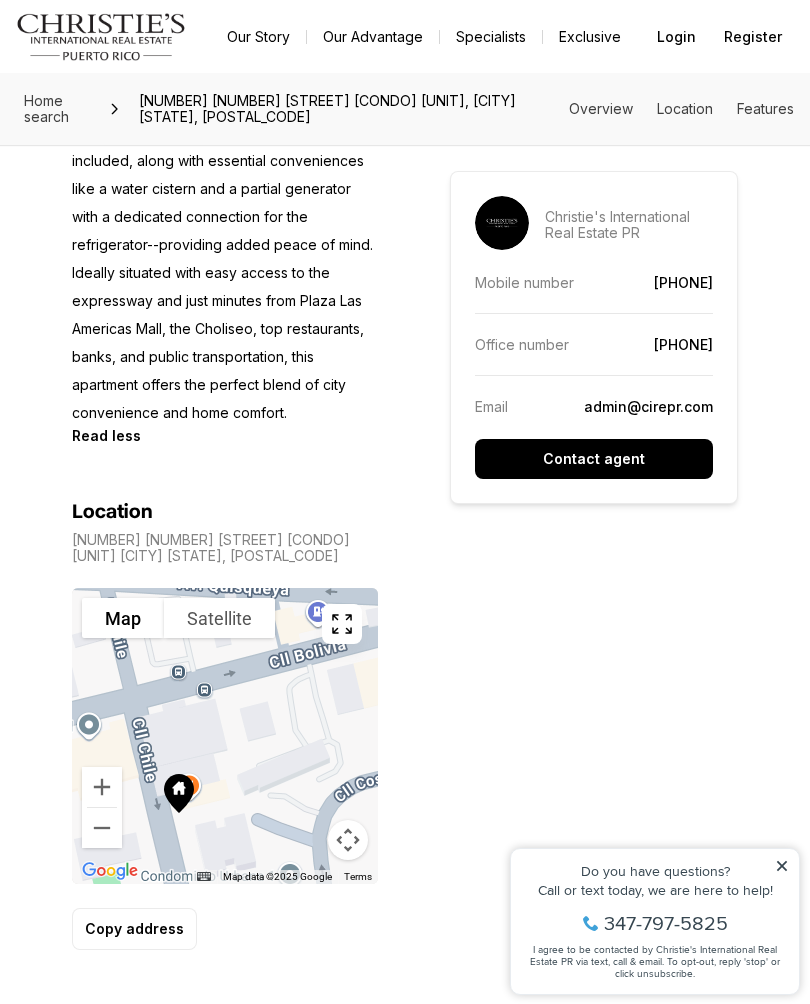 scroll, scrollTop: 1345, scrollLeft: 0, axis: vertical 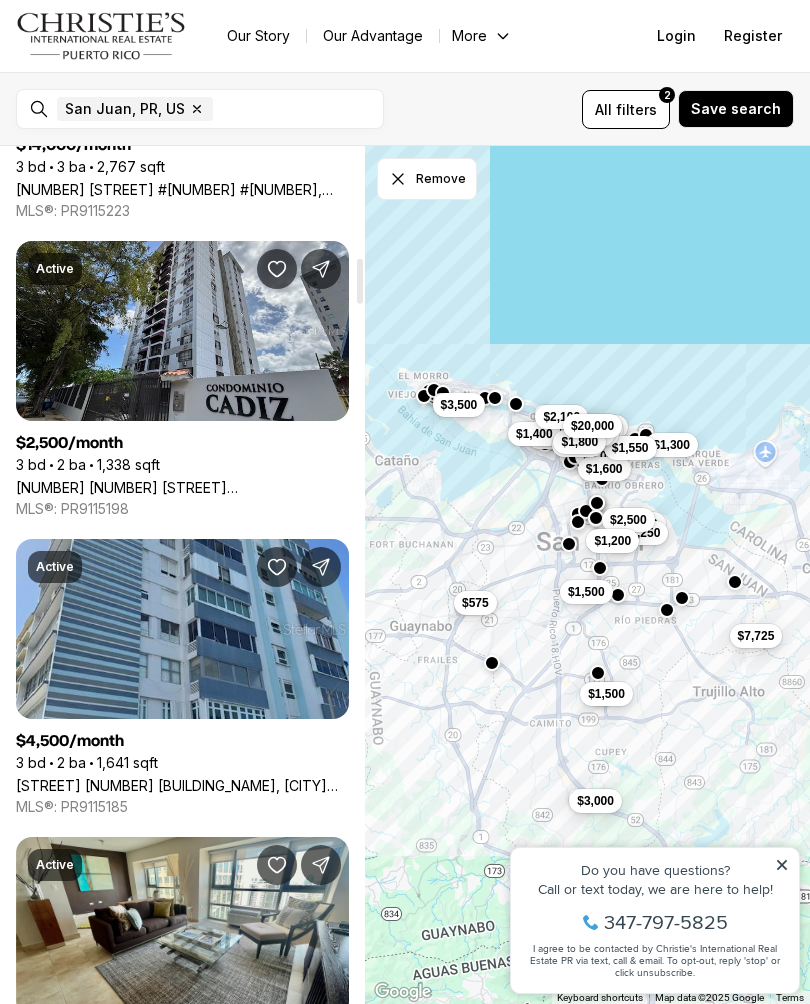 click on "[STREET] [NUMBER] [BUILDING_NAME], [CITY] [STATE], [POSTAL_CODE]" at bounding box center [182, 785] 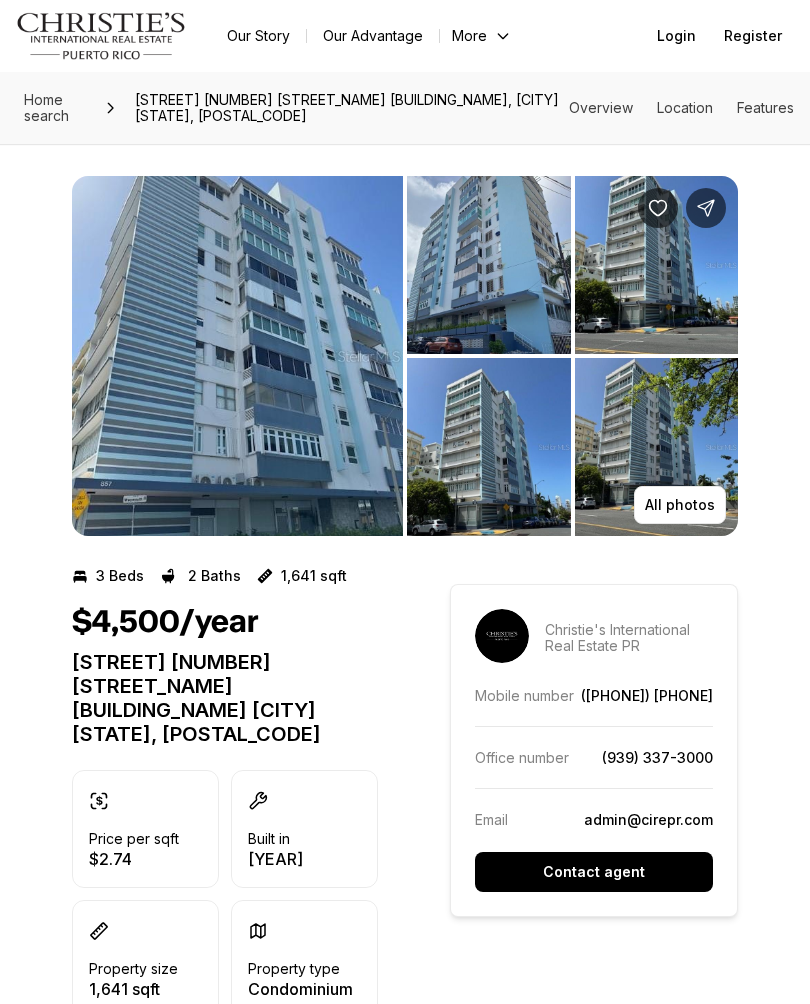 scroll, scrollTop: 0, scrollLeft: 0, axis: both 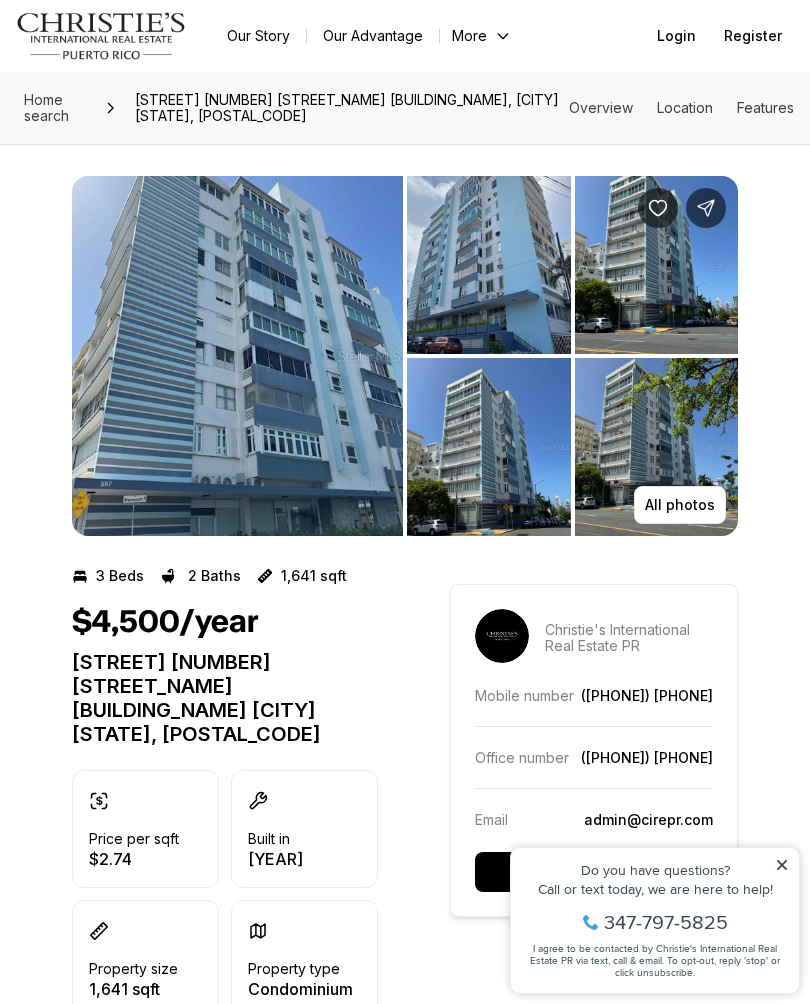 click at bounding box center [237, 356] 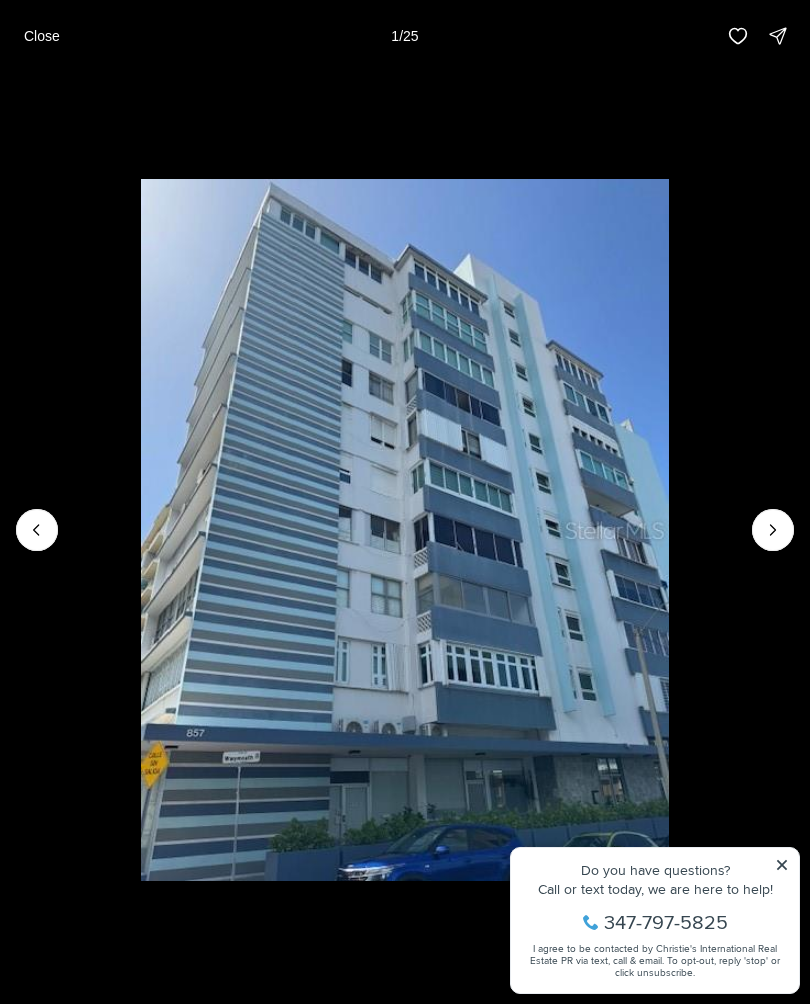 click 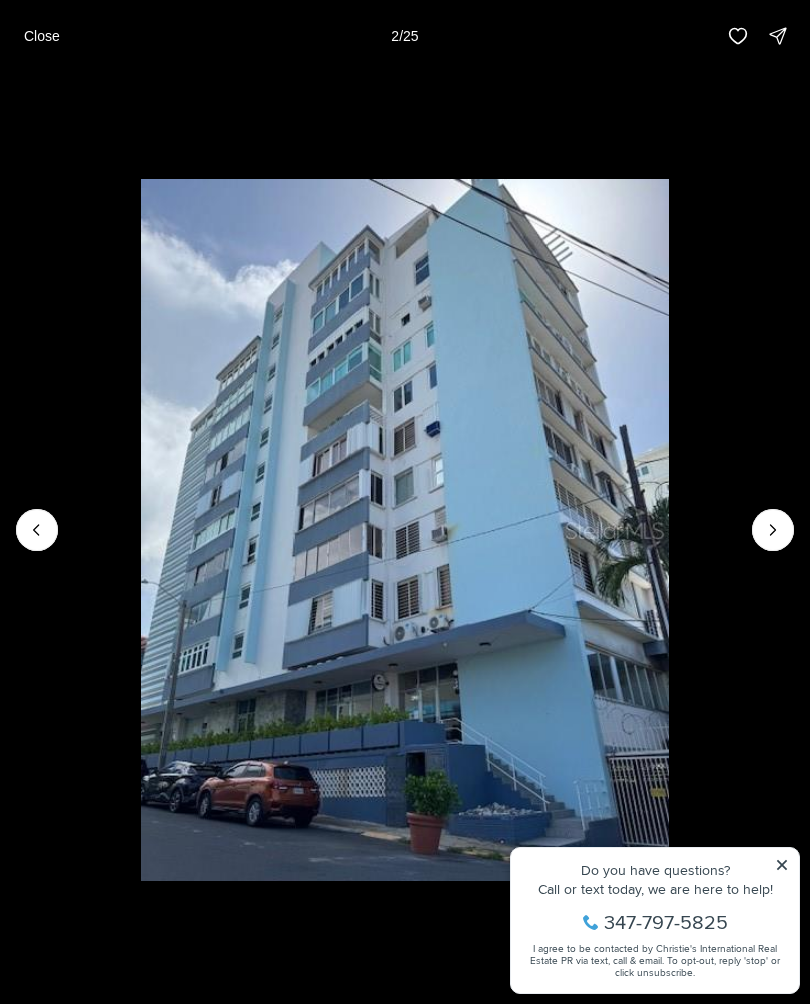click 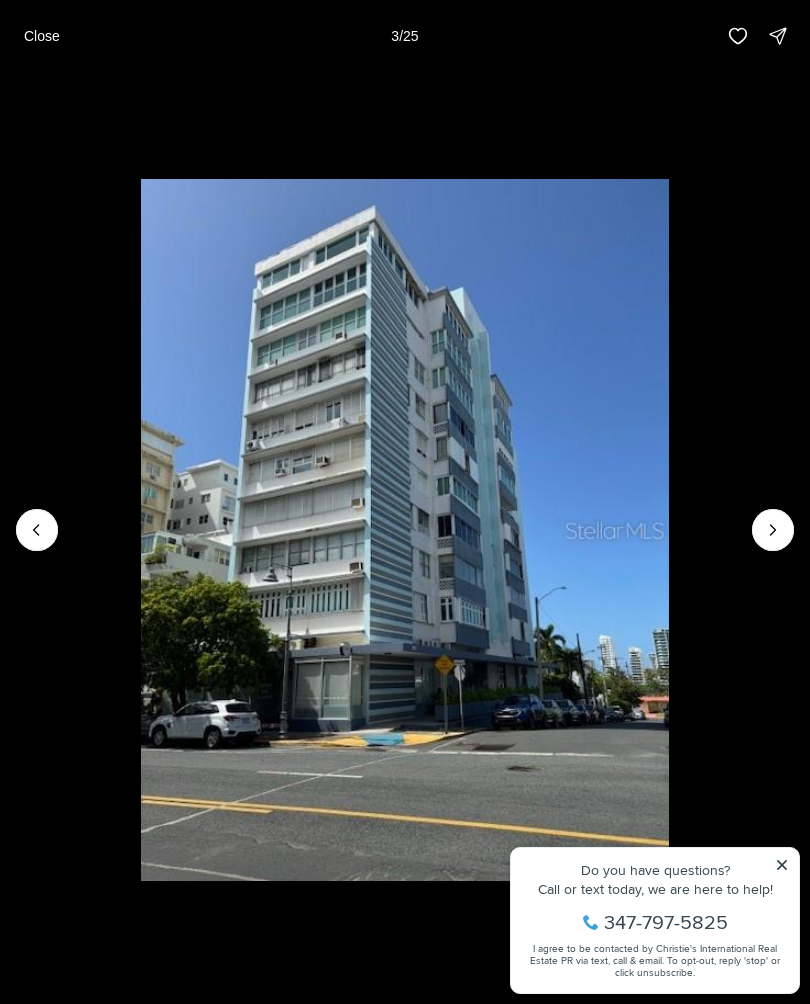 click 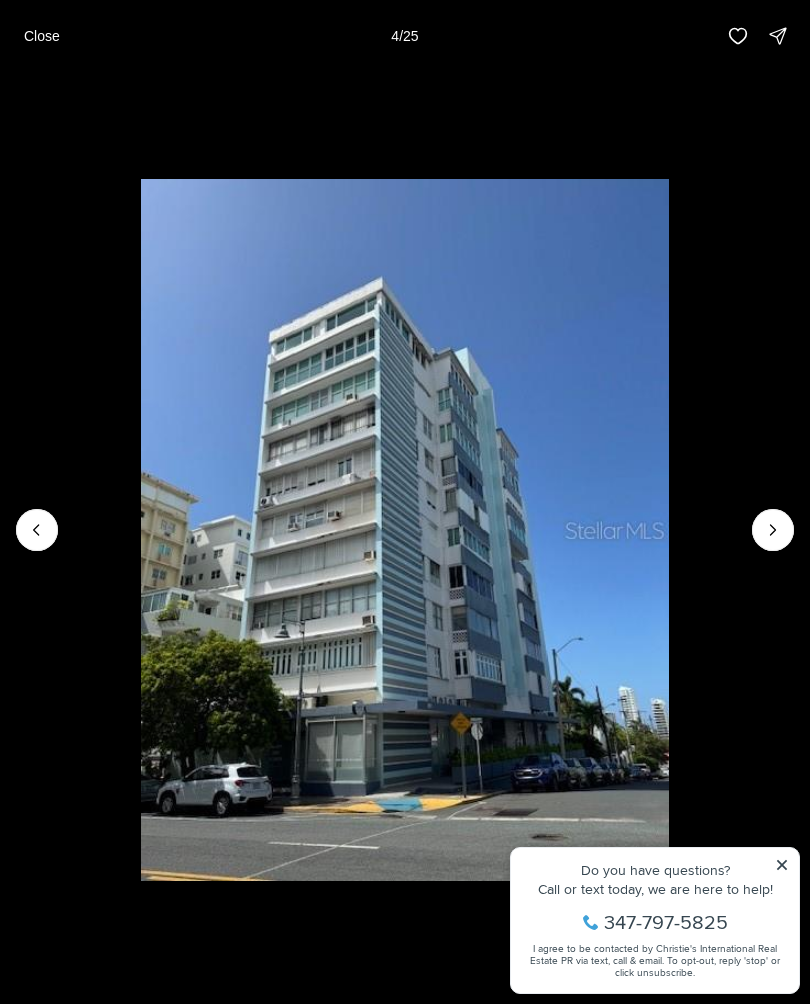 click 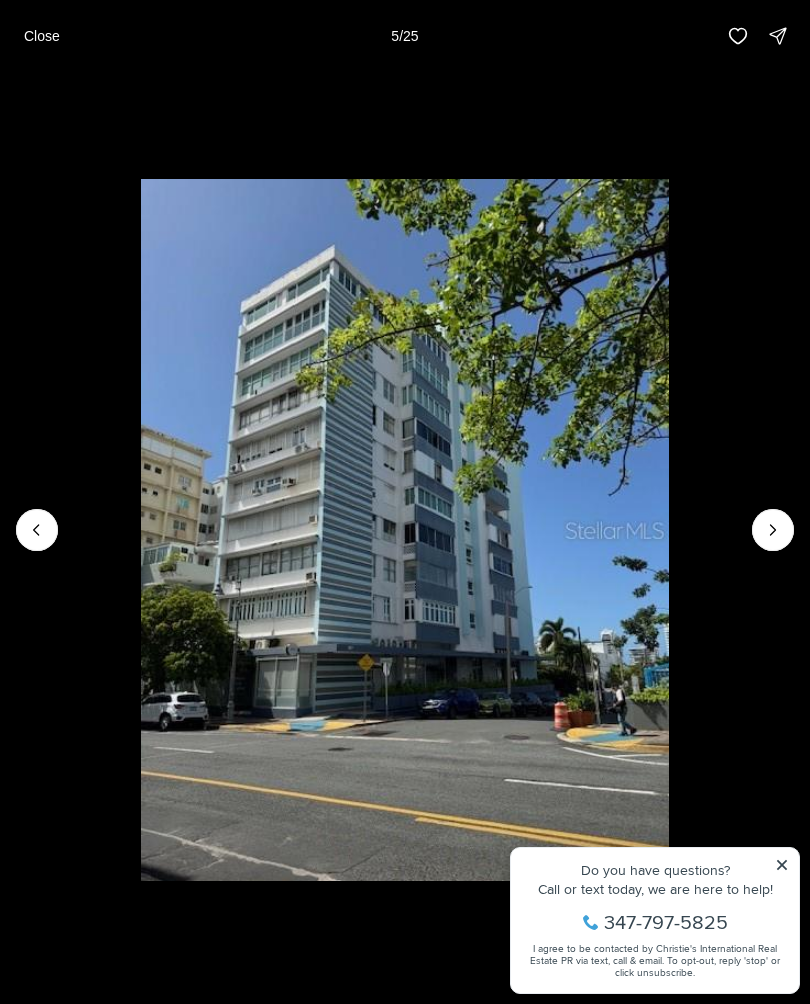click at bounding box center [405, 530] 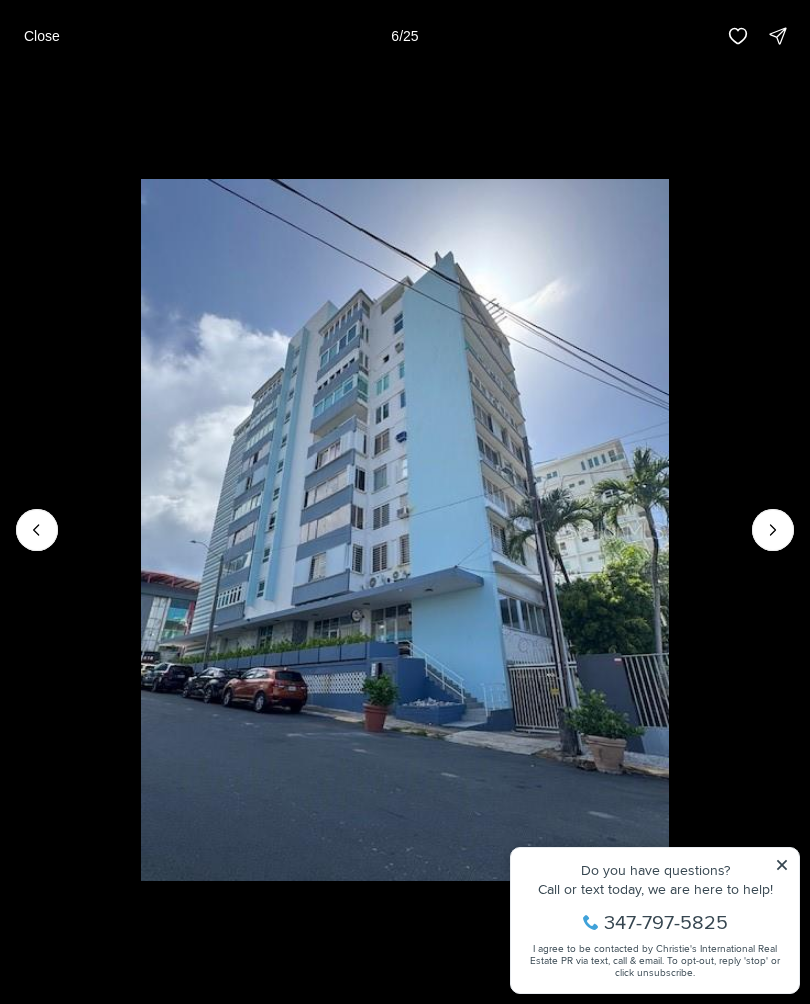 click 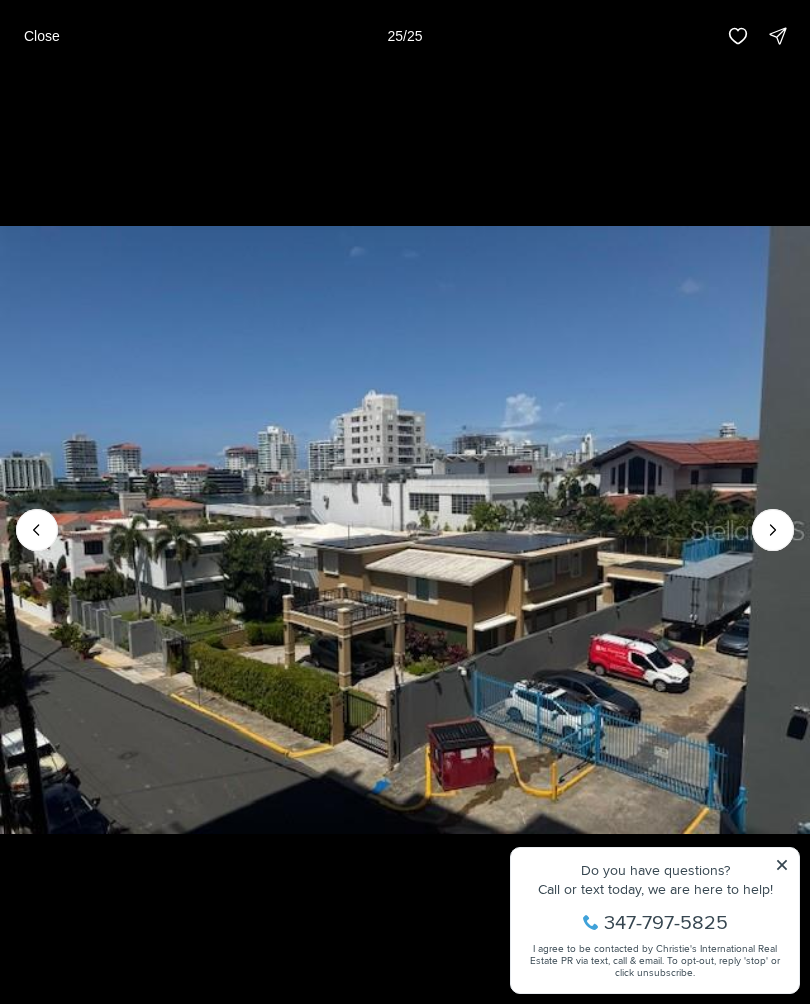 click at bounding box center (405, 530) 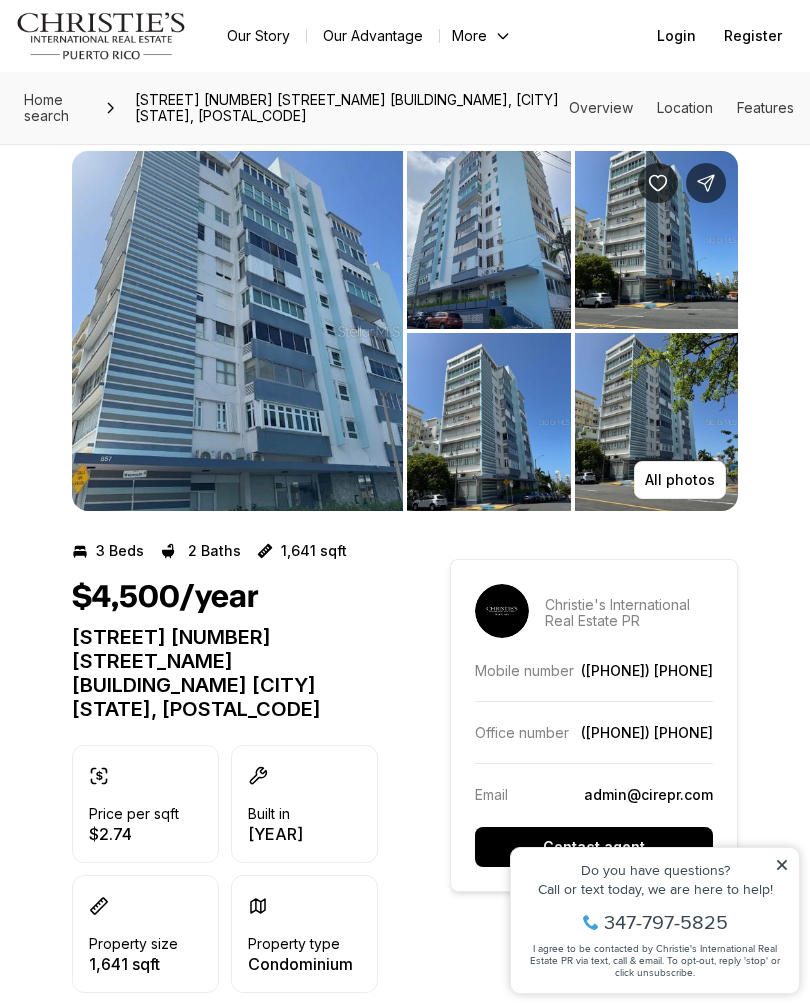 scroll, scrollTop: 0, scrollLeft: 0, axis: both 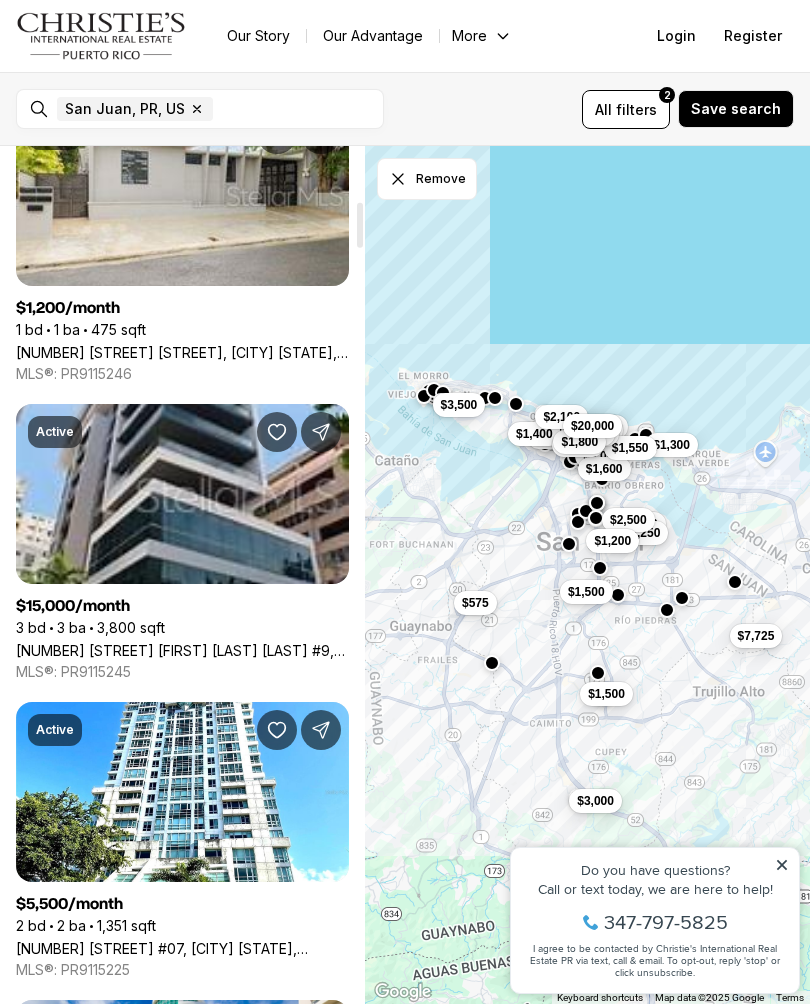 click on "[NUMBER] [STREET] [FIRST] [LAST] [LAST] #9, [CITY] [STATE], [POSTAL_CODE]" at bounding box center (182, 650) 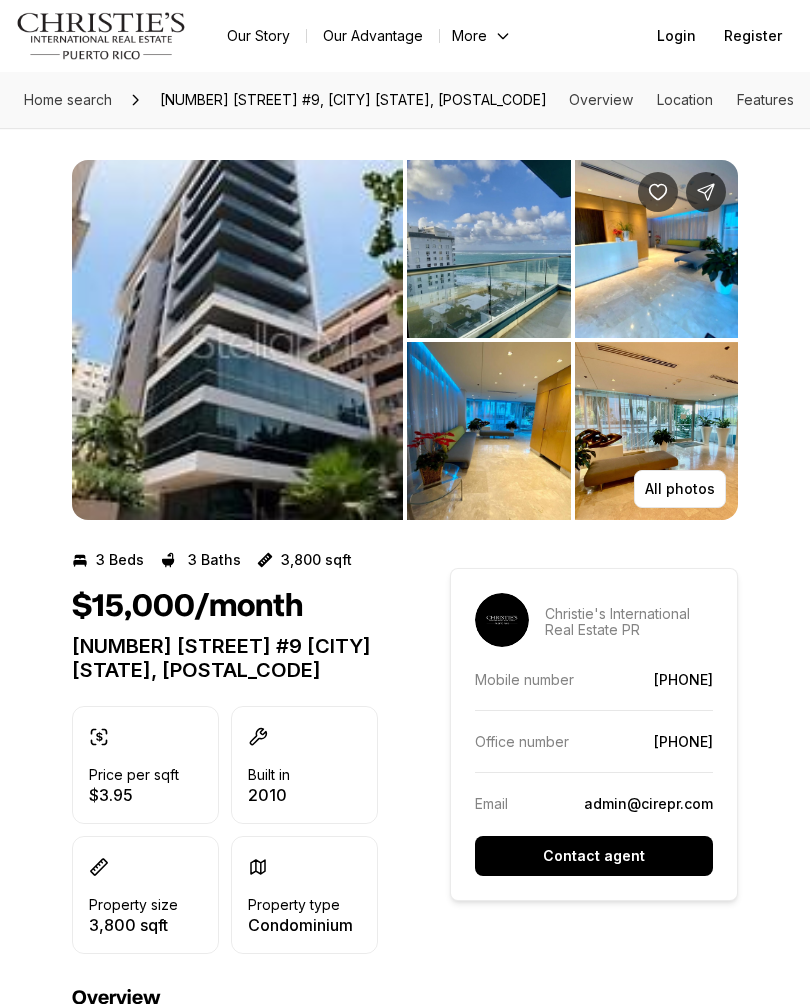 scroll, scrollTop: 0, scrollLeft: 0, axis: both 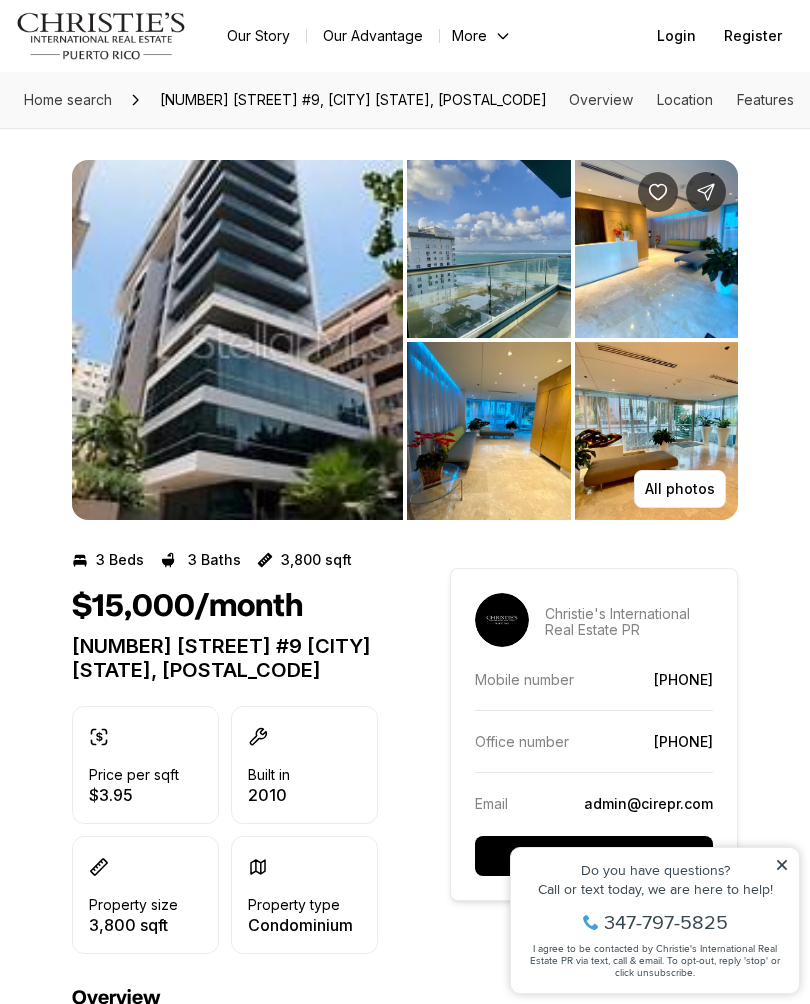 click at bounding box center [237, 340] 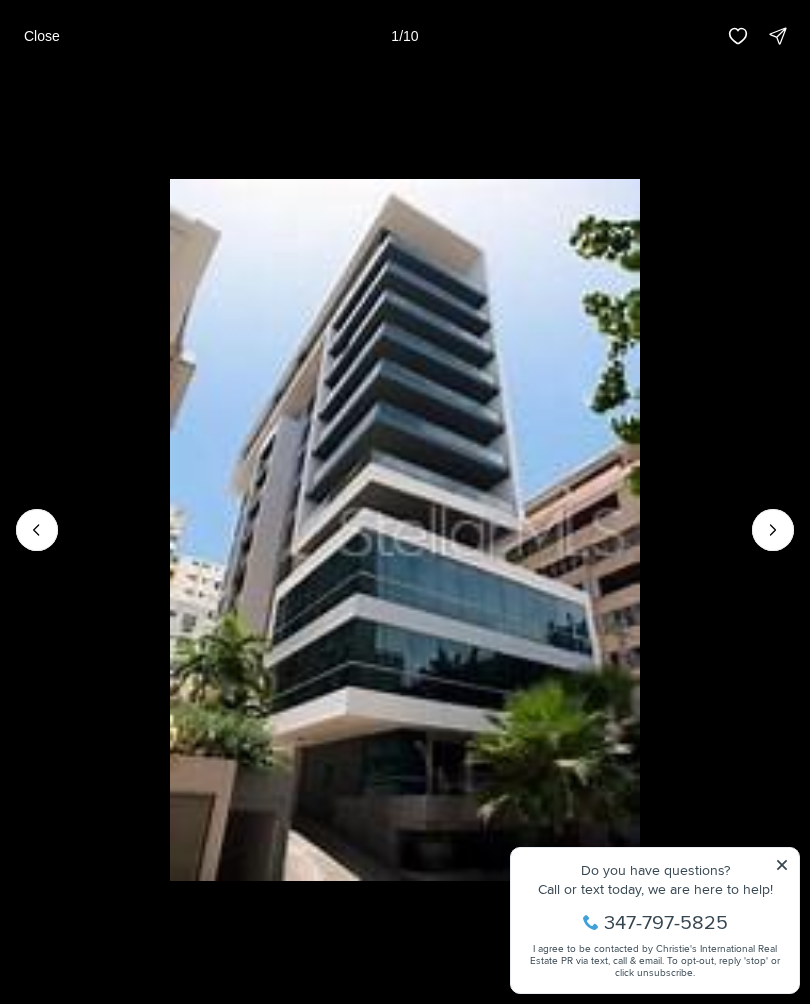 click 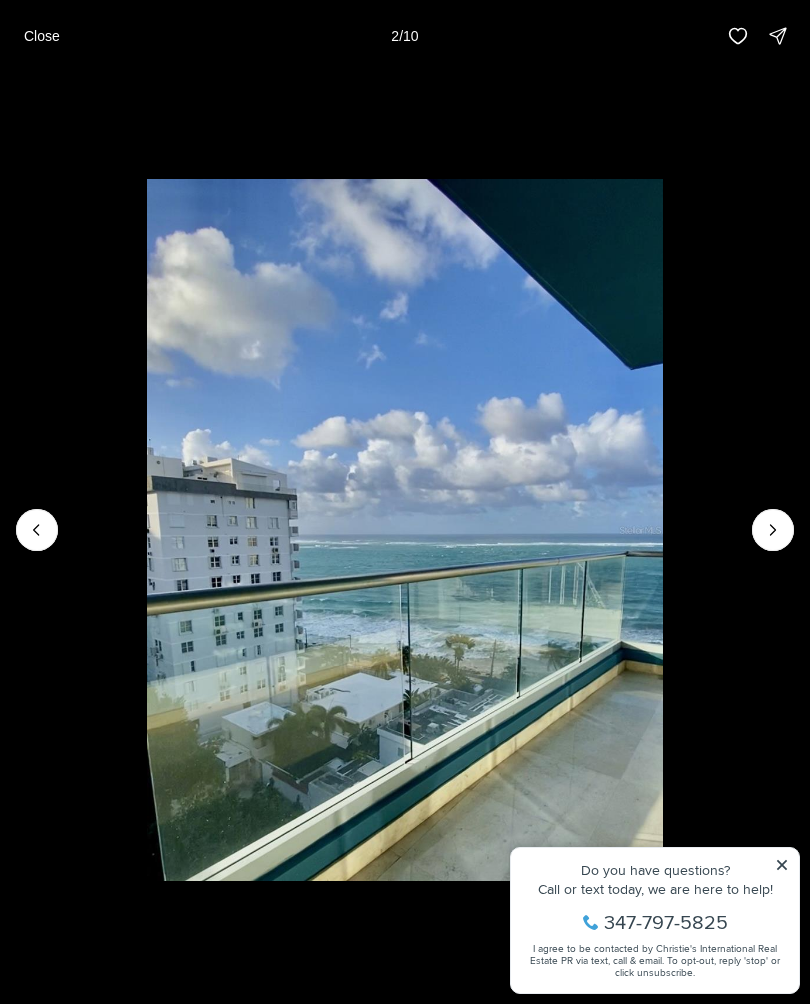 click 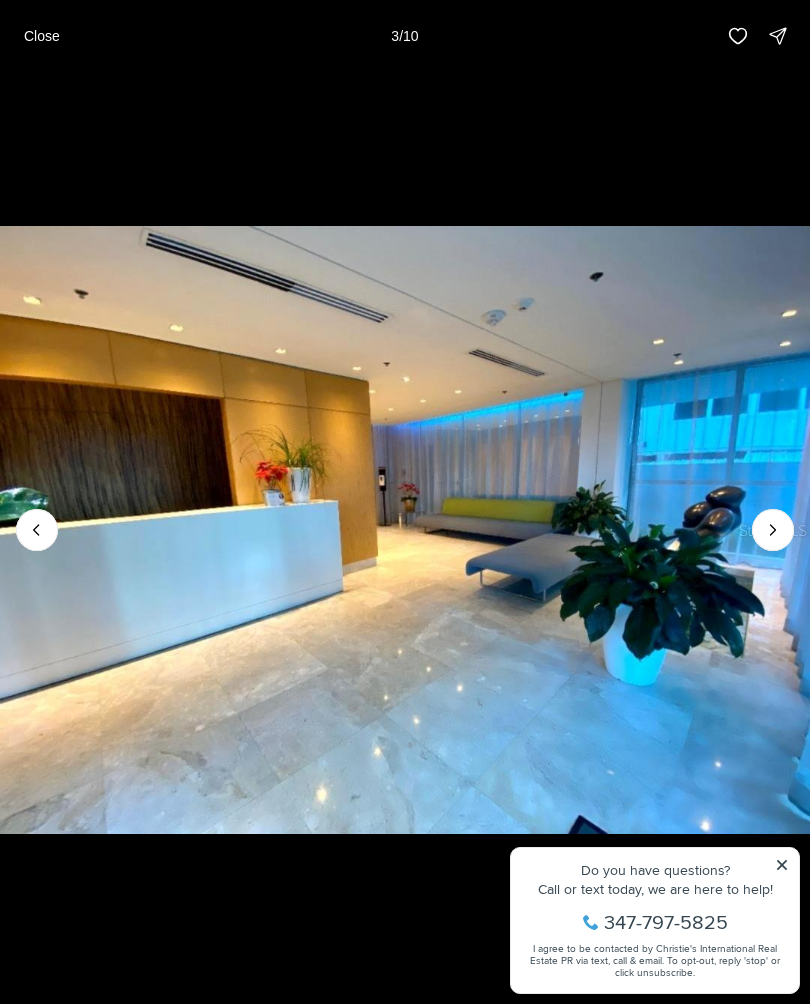 click 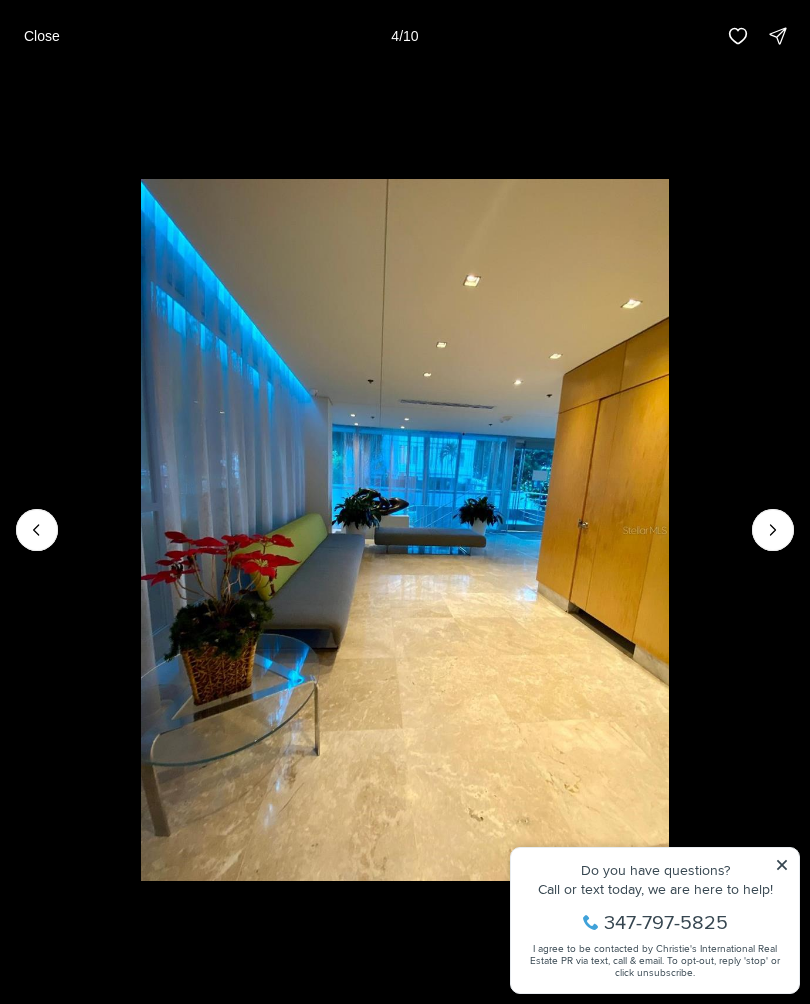 click 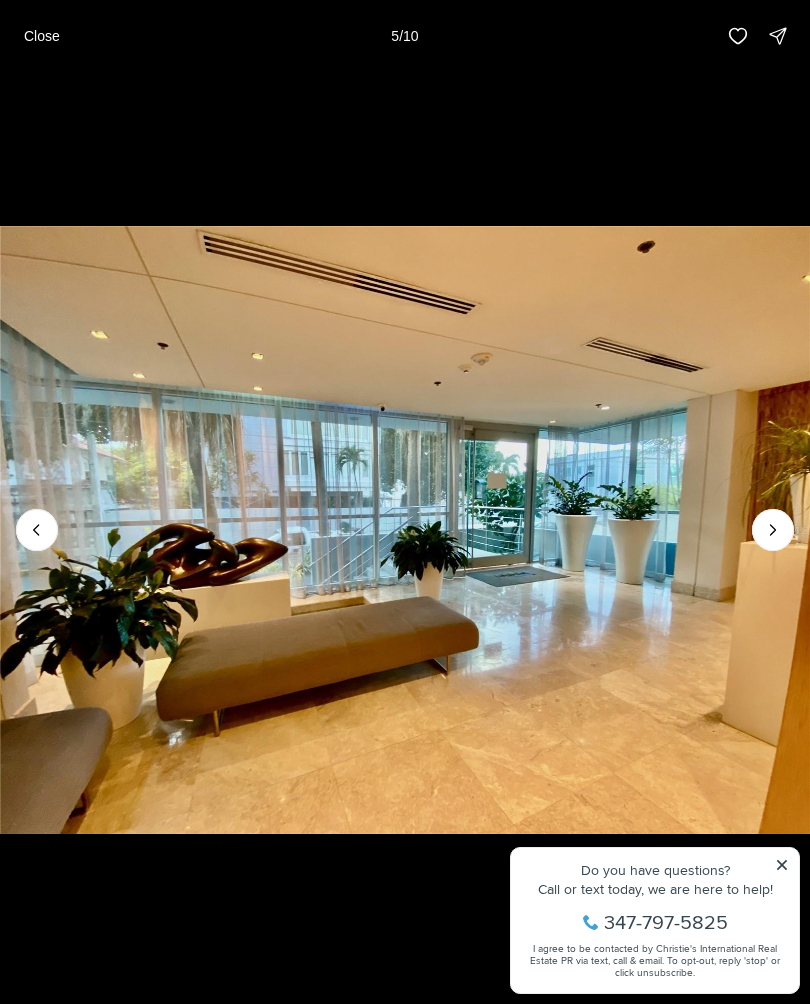 click at bounding box center (405, 530) 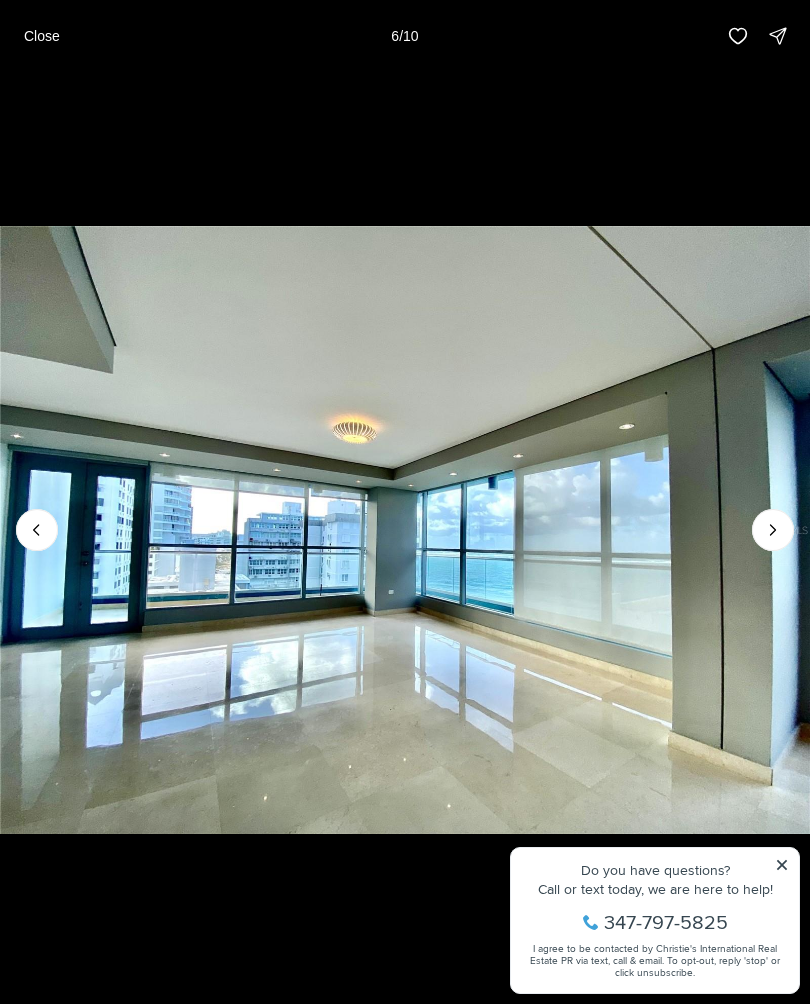 click 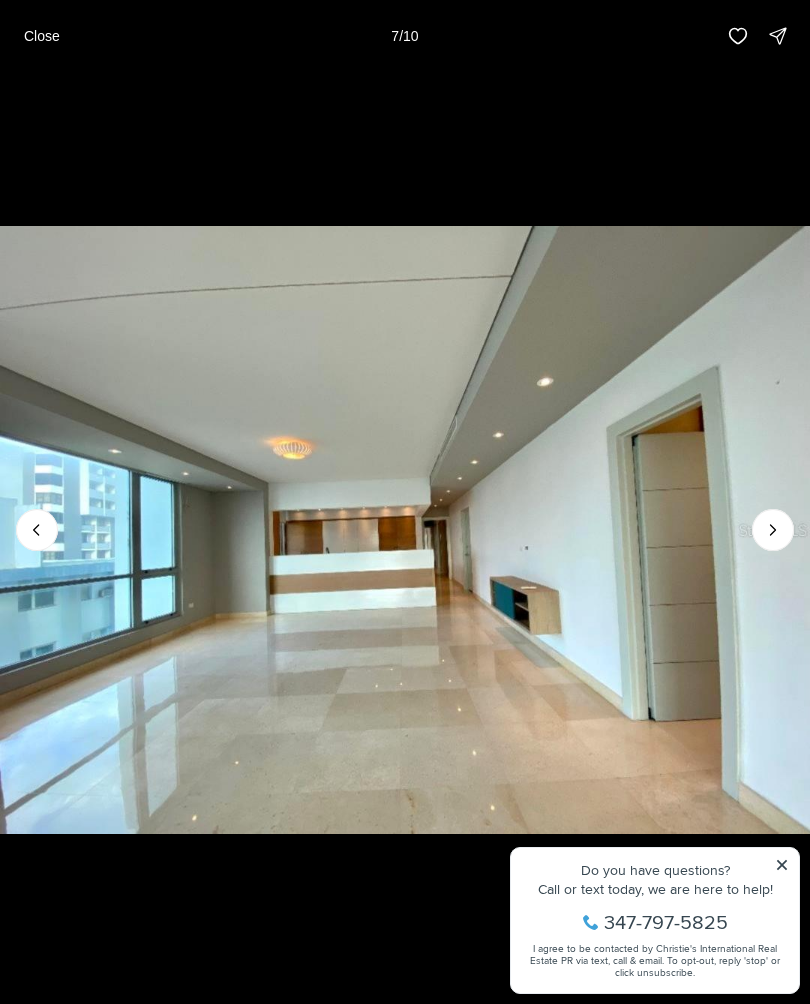 click 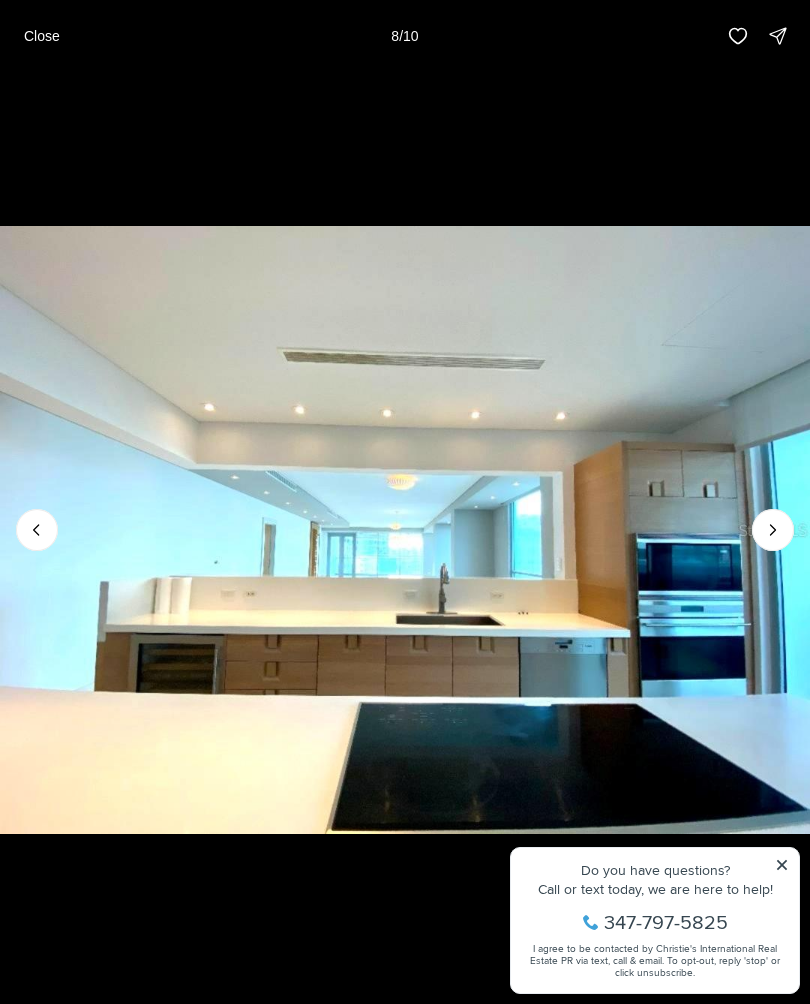 click 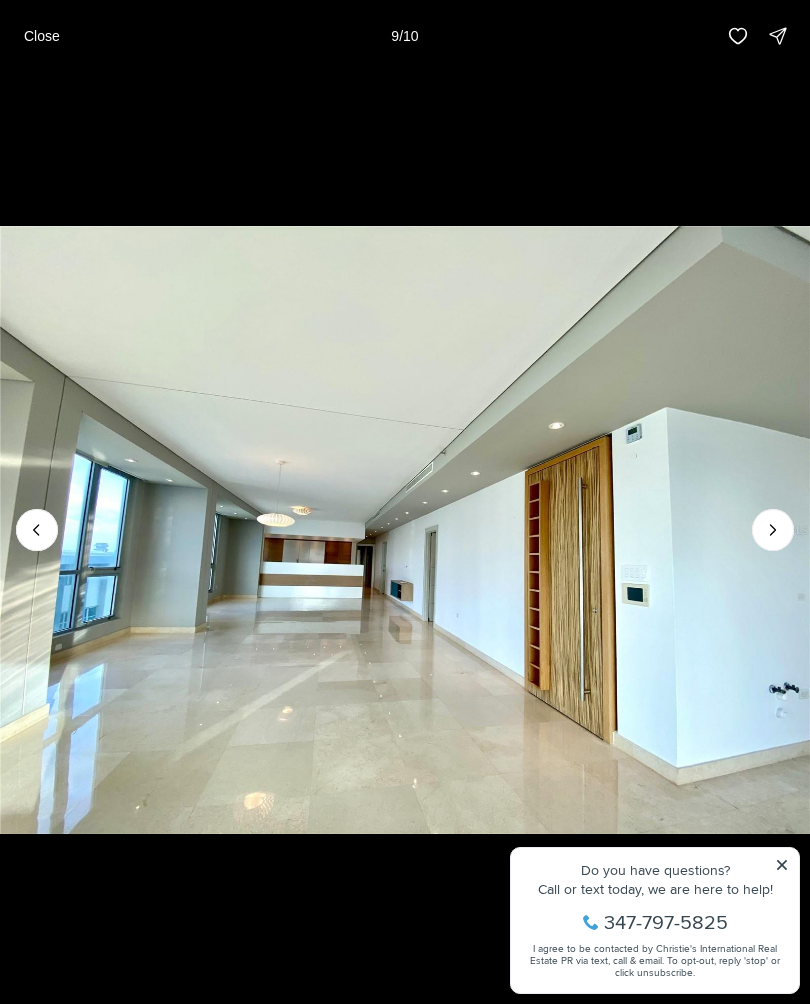 click at bounding box center [405, 530] 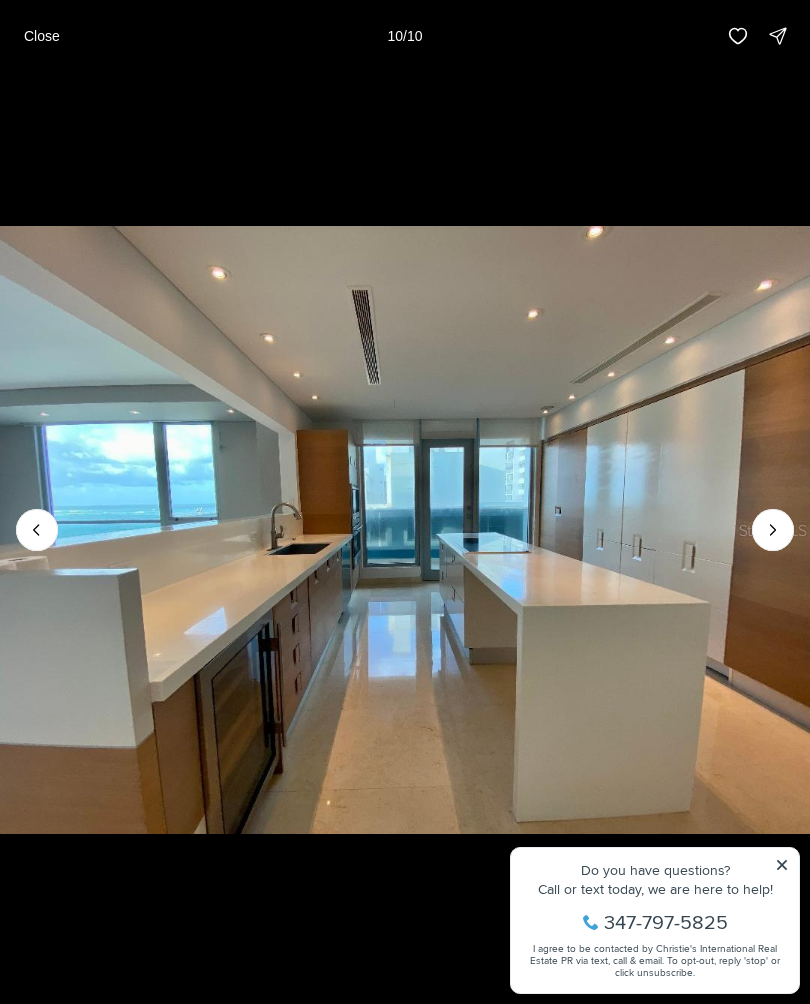 click at bounding box center (773, 530) 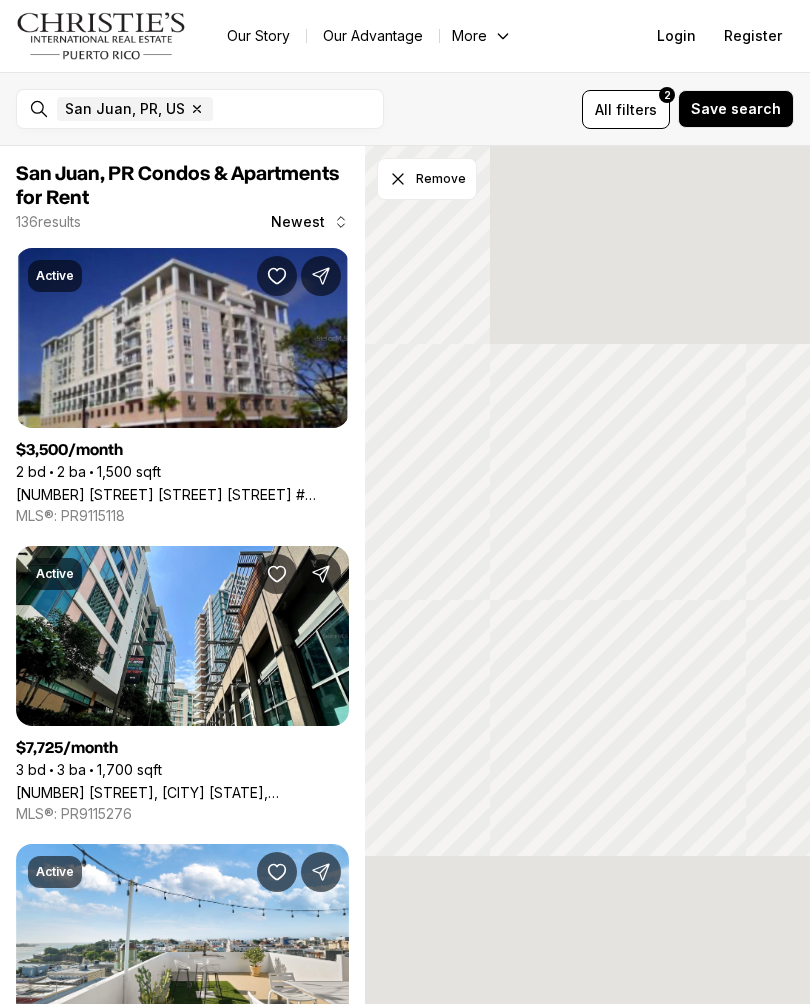 scroll, scrollTop: 0, scrollLeft: 0, axis: both 